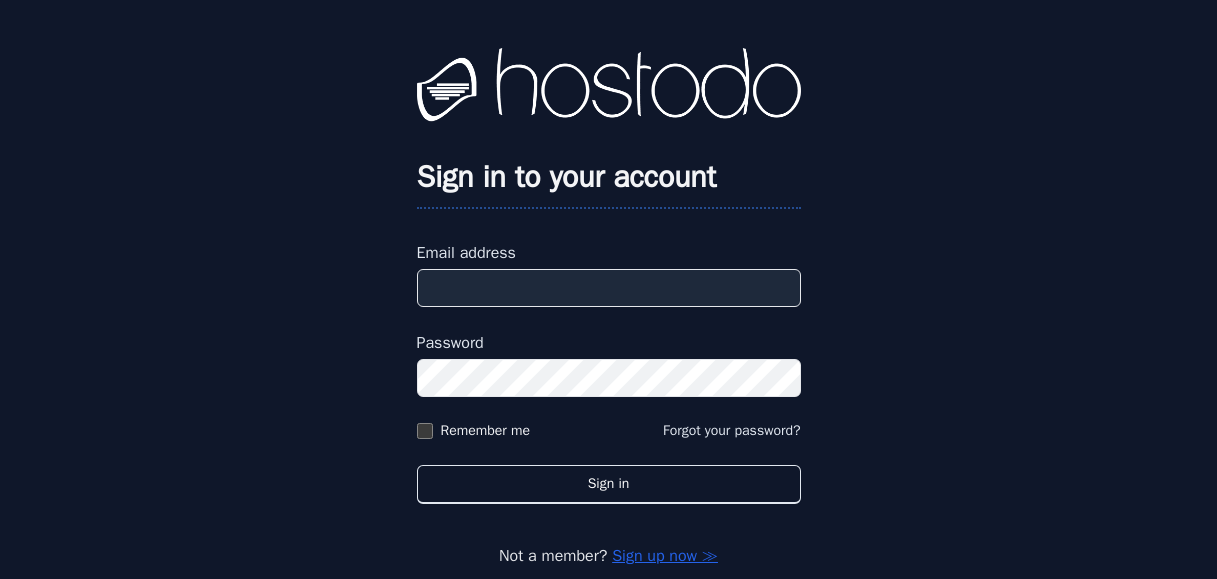 scroll, scrollTop: 0, scrollLeft: 0, axis: both 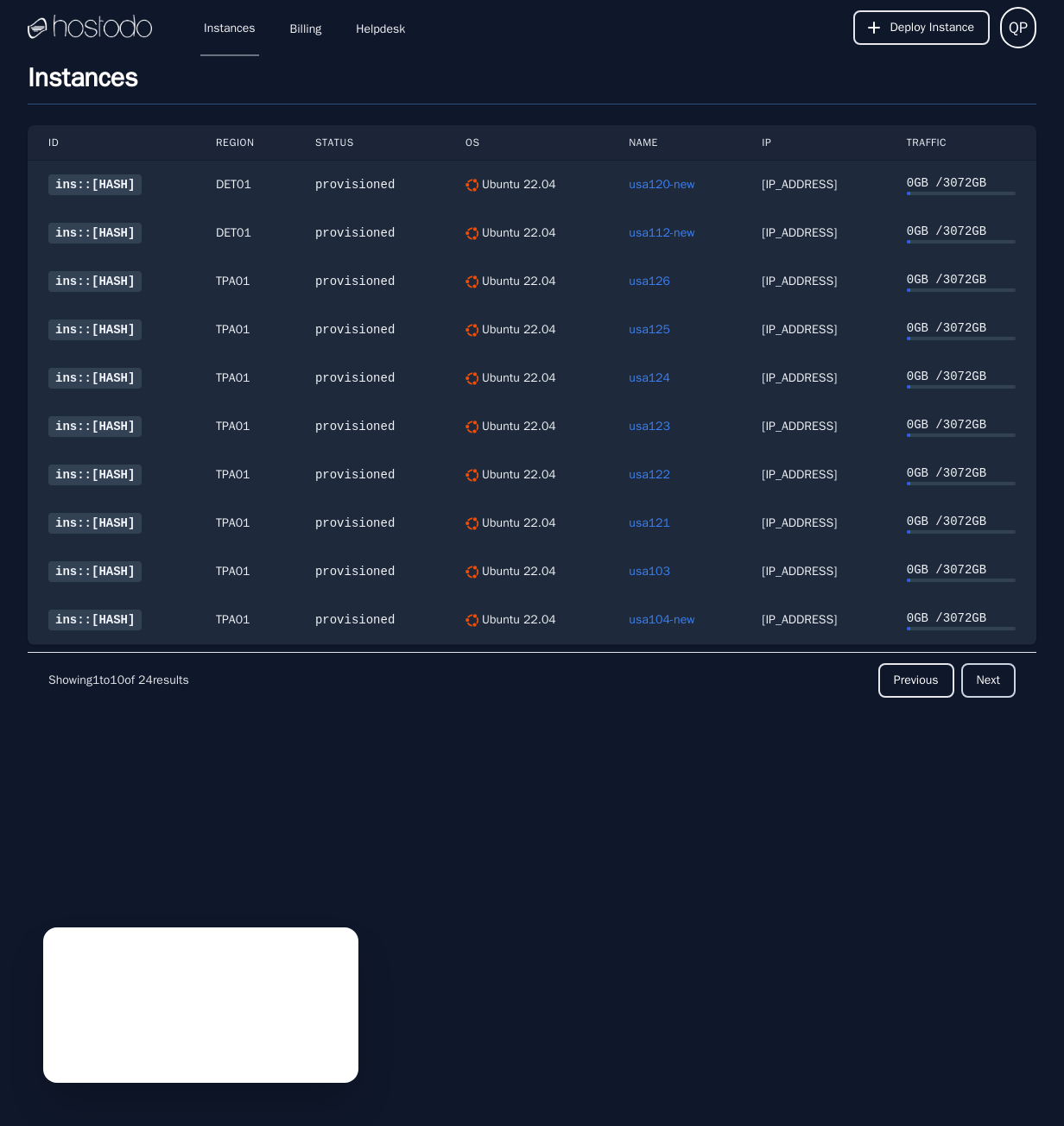 click on "Next" at bounding box center (988, 680) 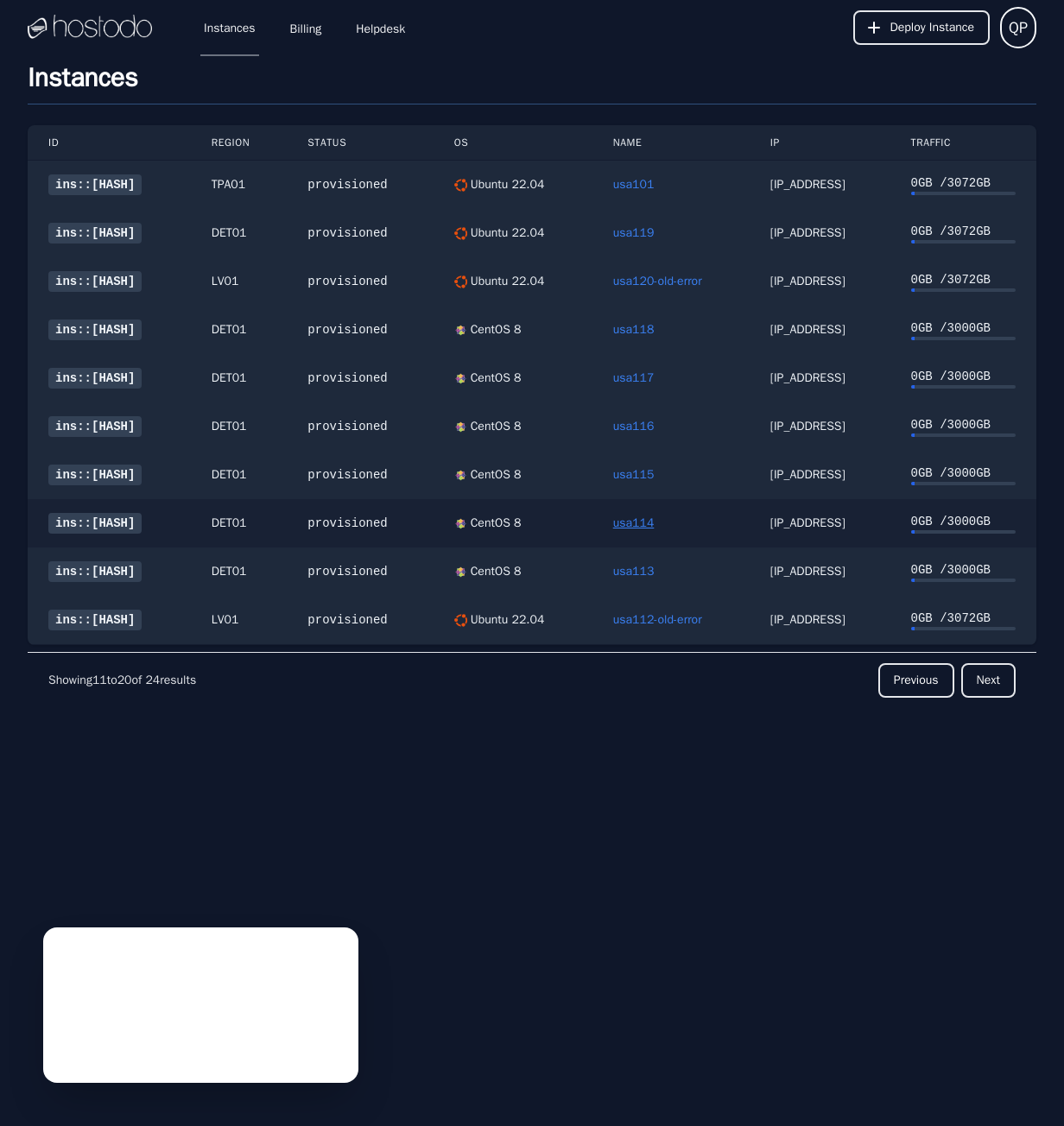 click on "usa114" at bounding box center [634, 522] 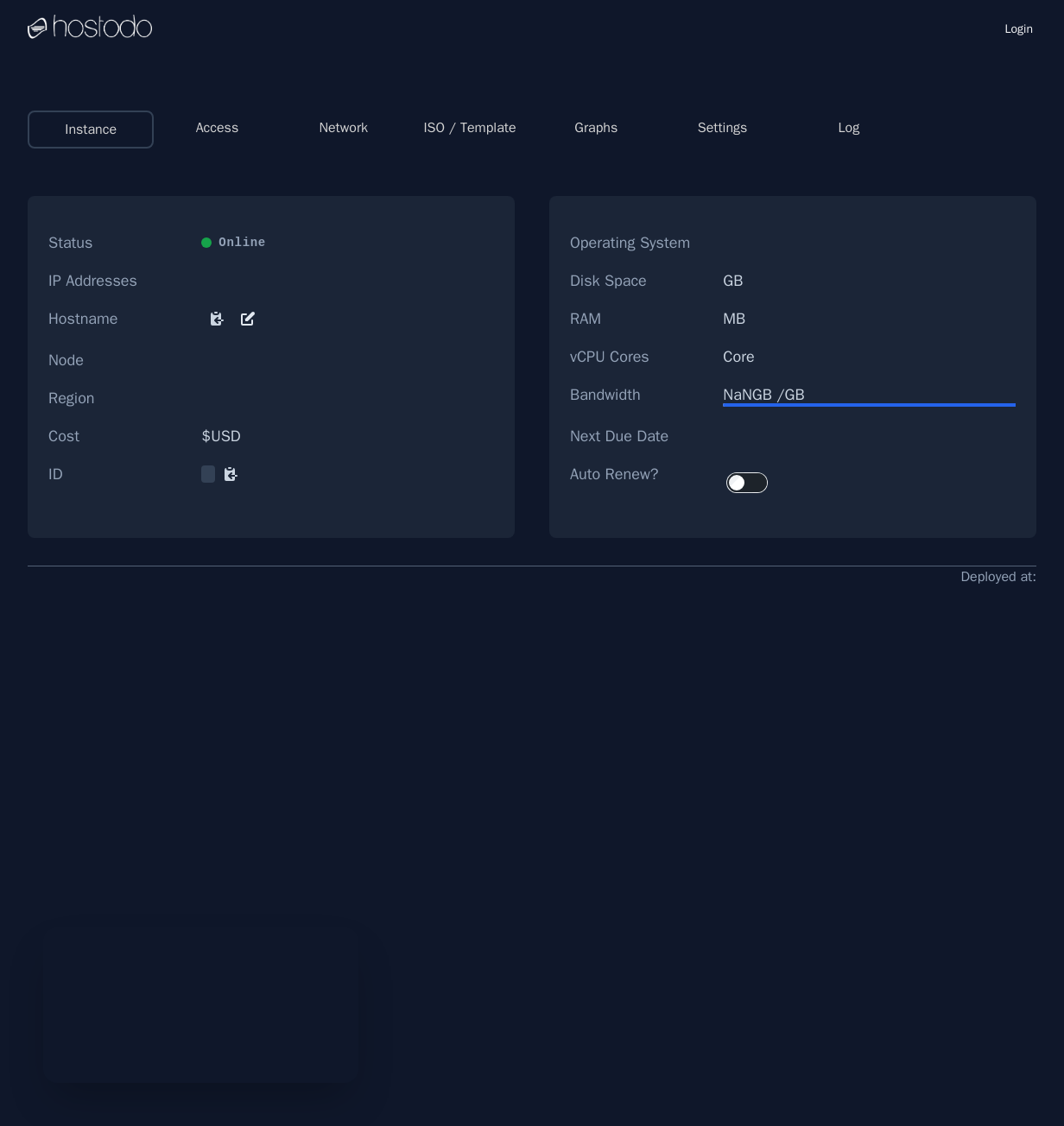 scroll, scrollTop: 0, scrollLeft: 0, axis: both 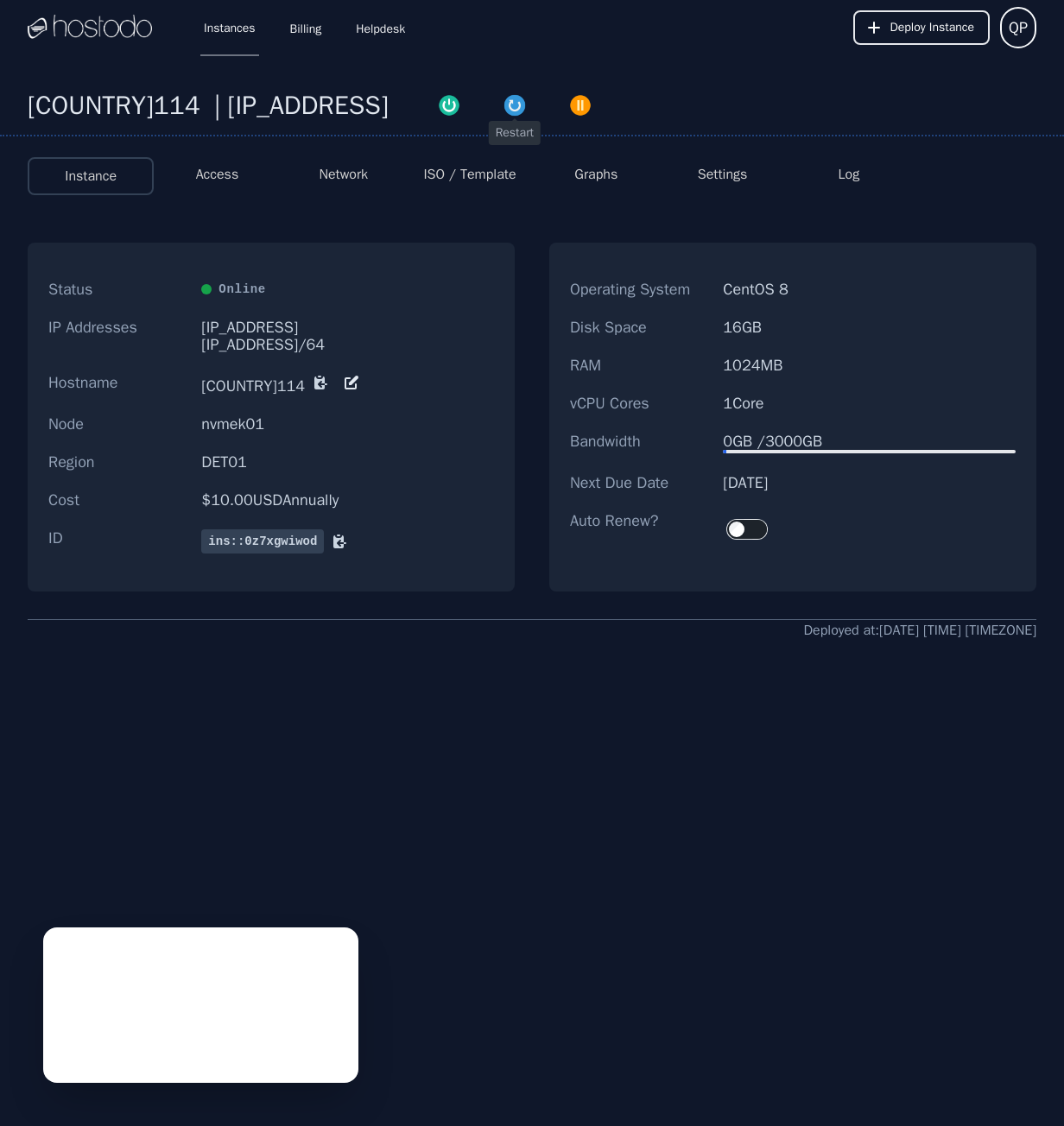 click at bounding box center [515, 105] 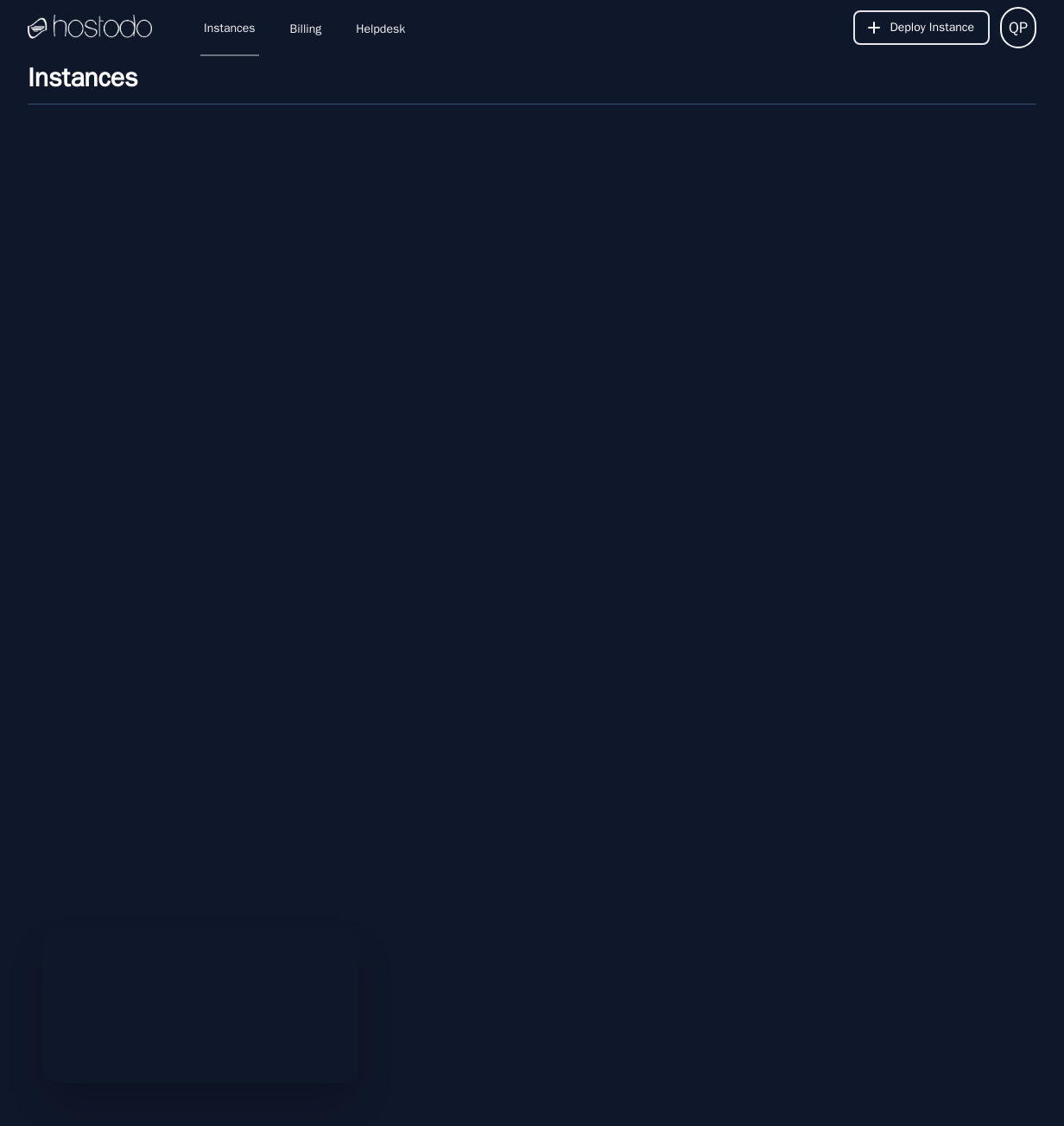 scroll, scrollTop: 0, scrollLeft: 0, axis: both 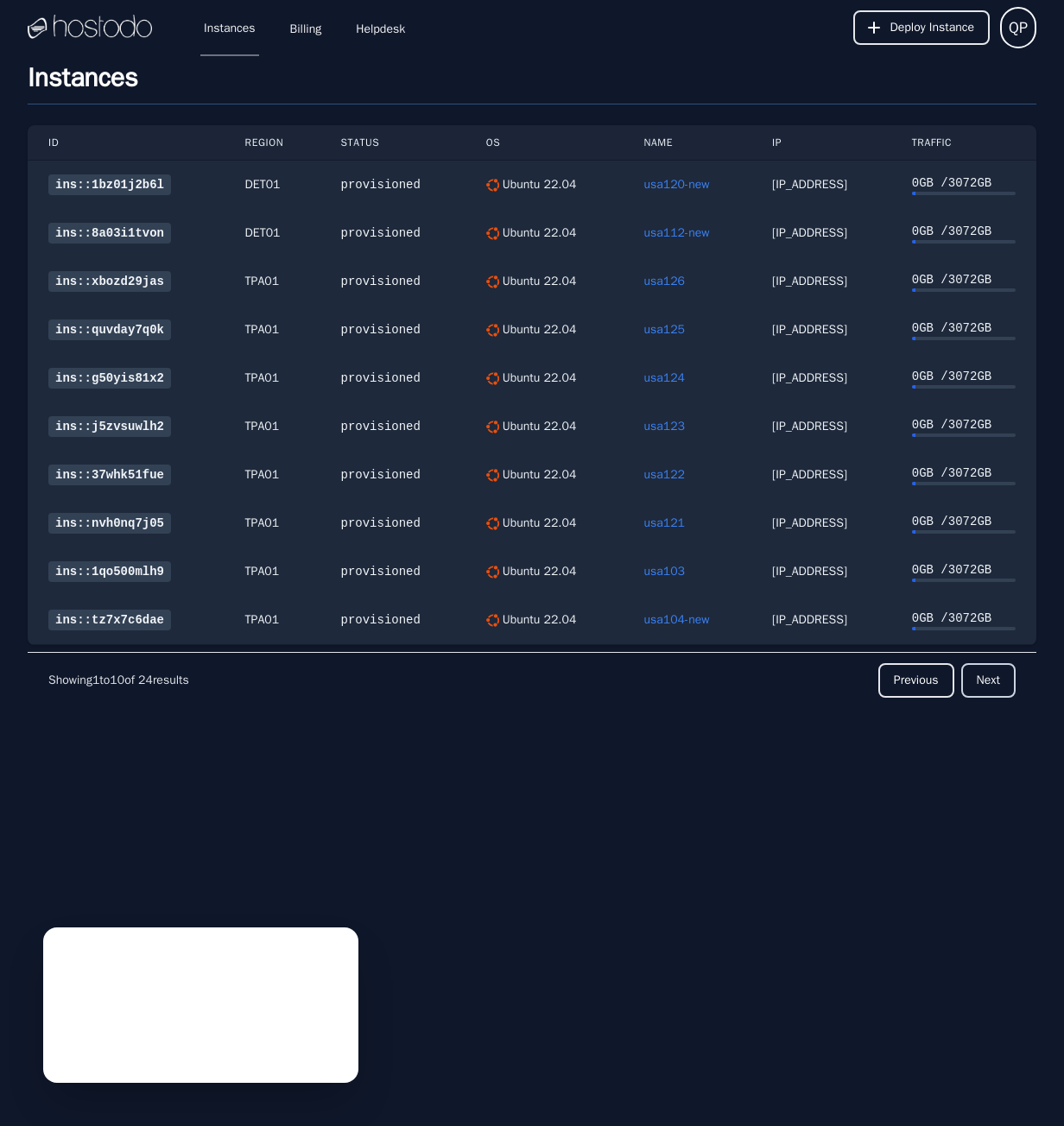 click on "Next" at bounding box center [988, 680] 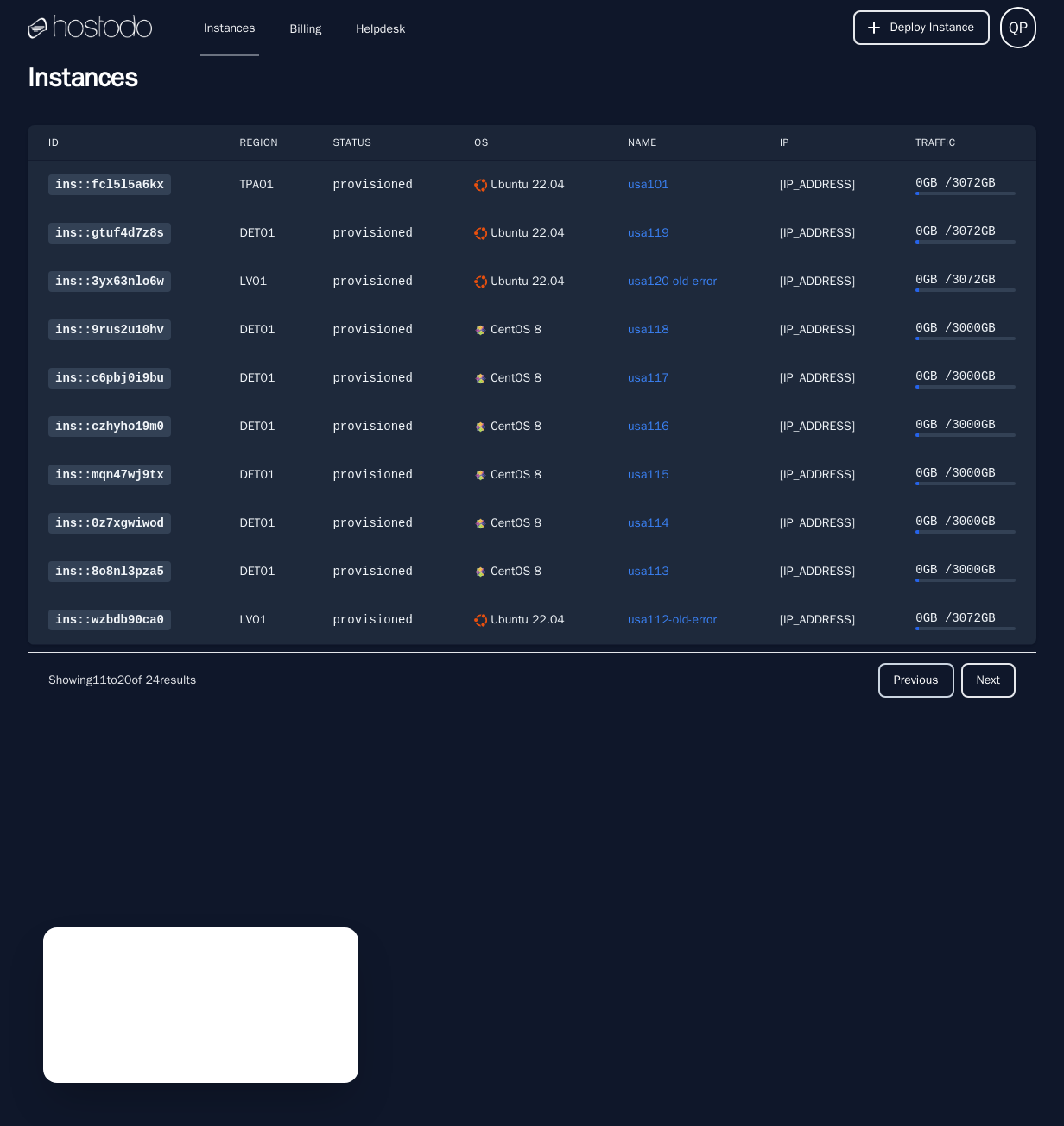 click on "Previous" at bounding box center (916, 680) 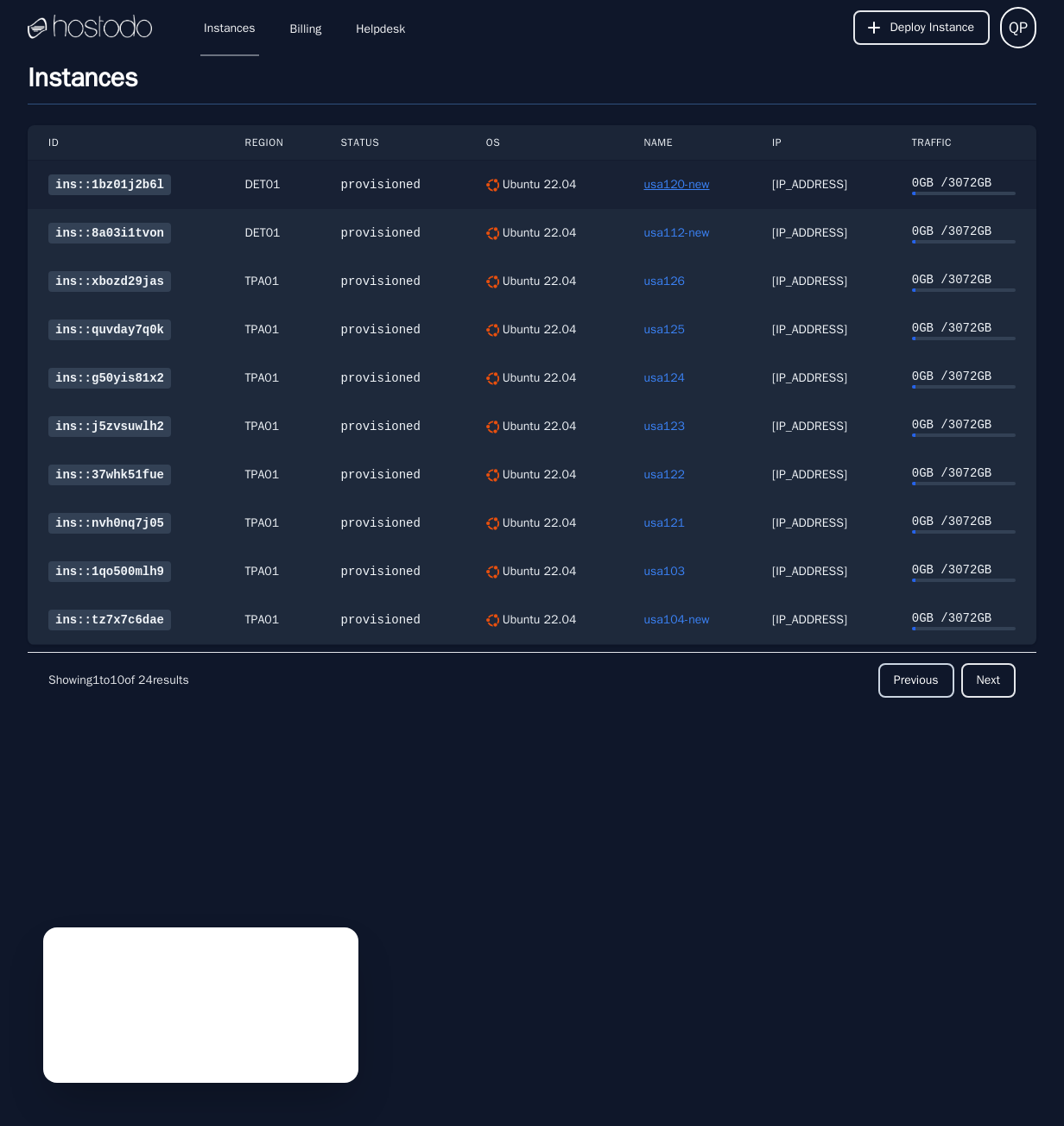 type 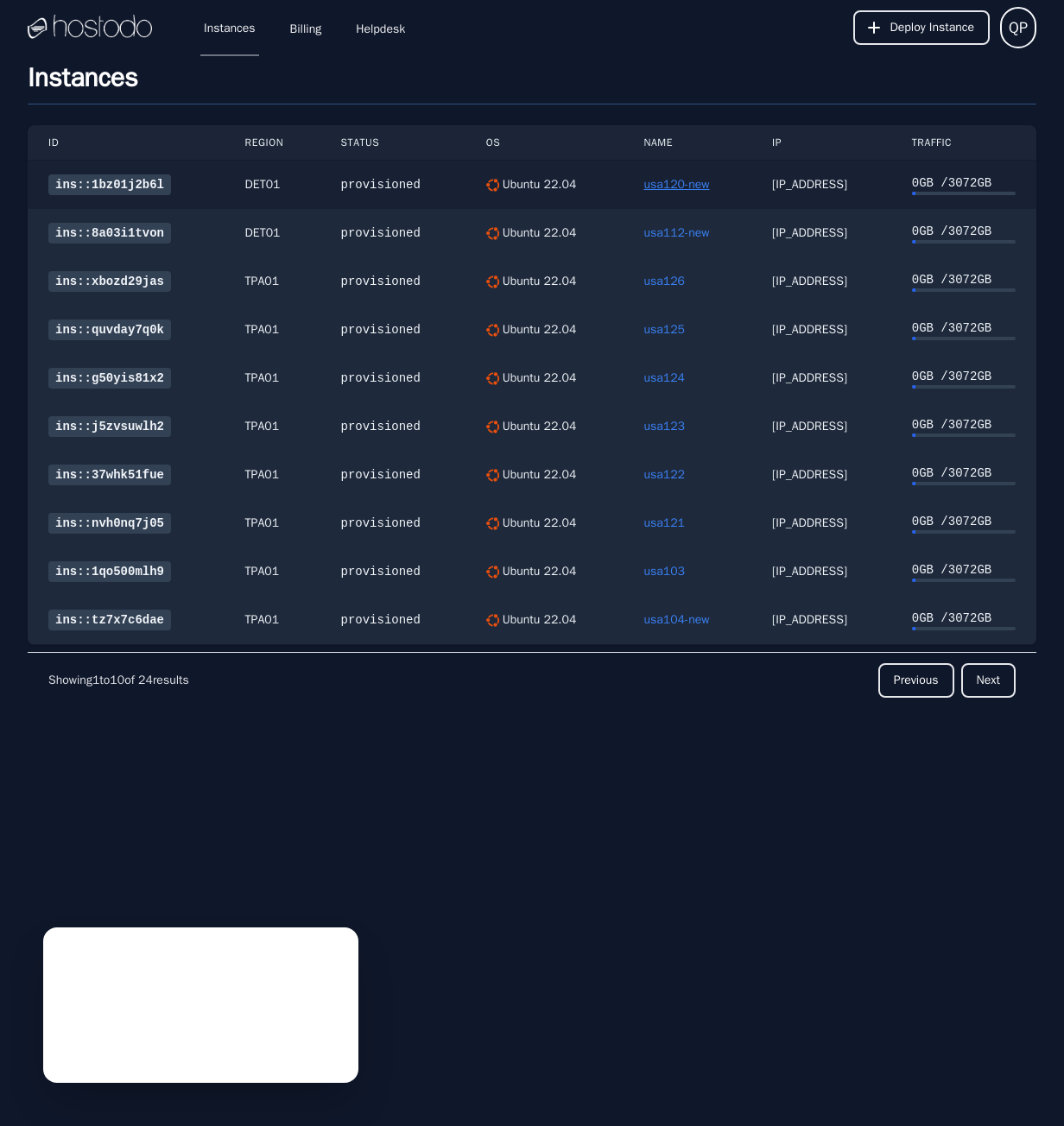 click on "usa120-new" at bounding box center (676, 184) 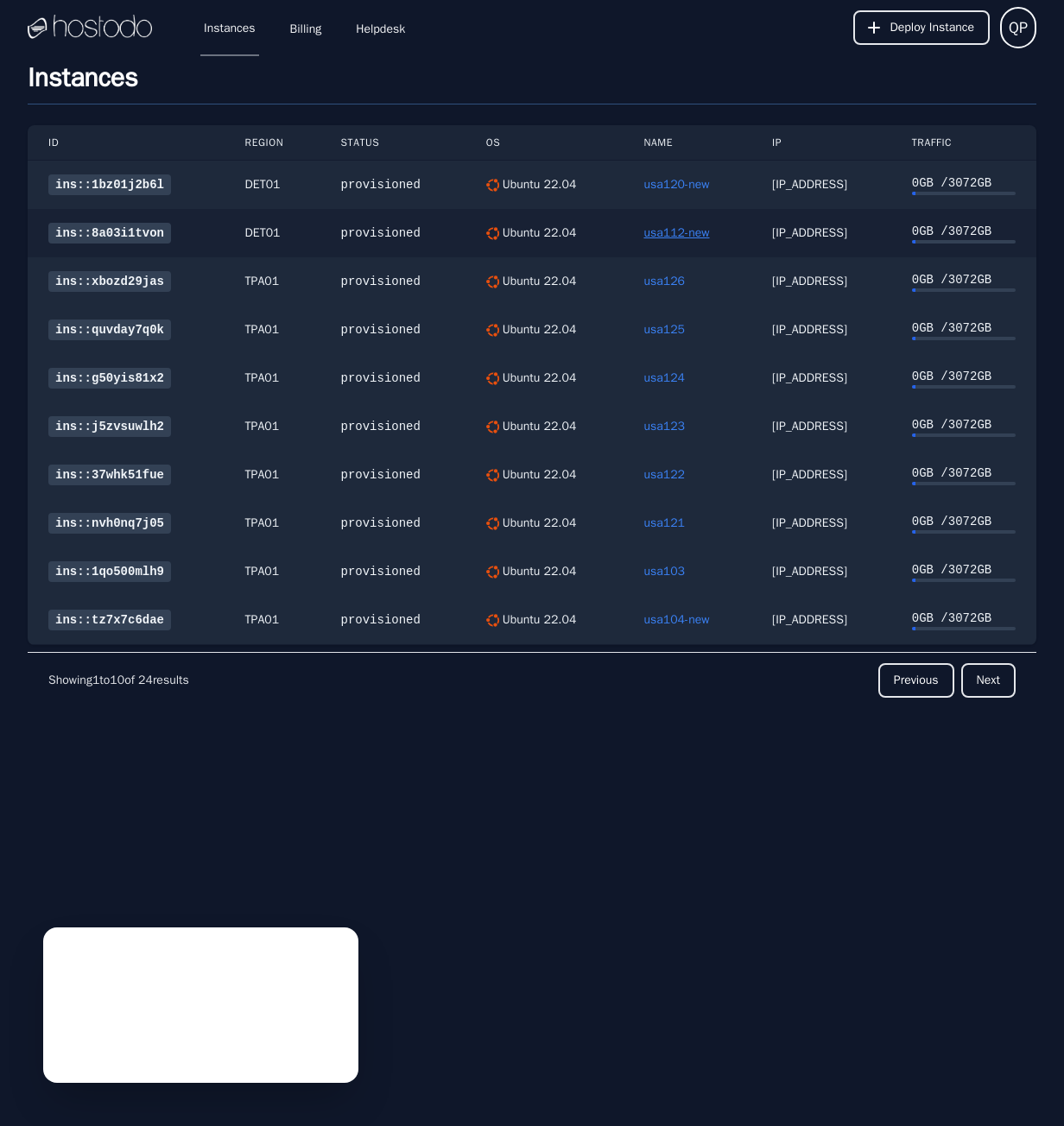 click on "usa112-new" at bounding box center (676, 232) 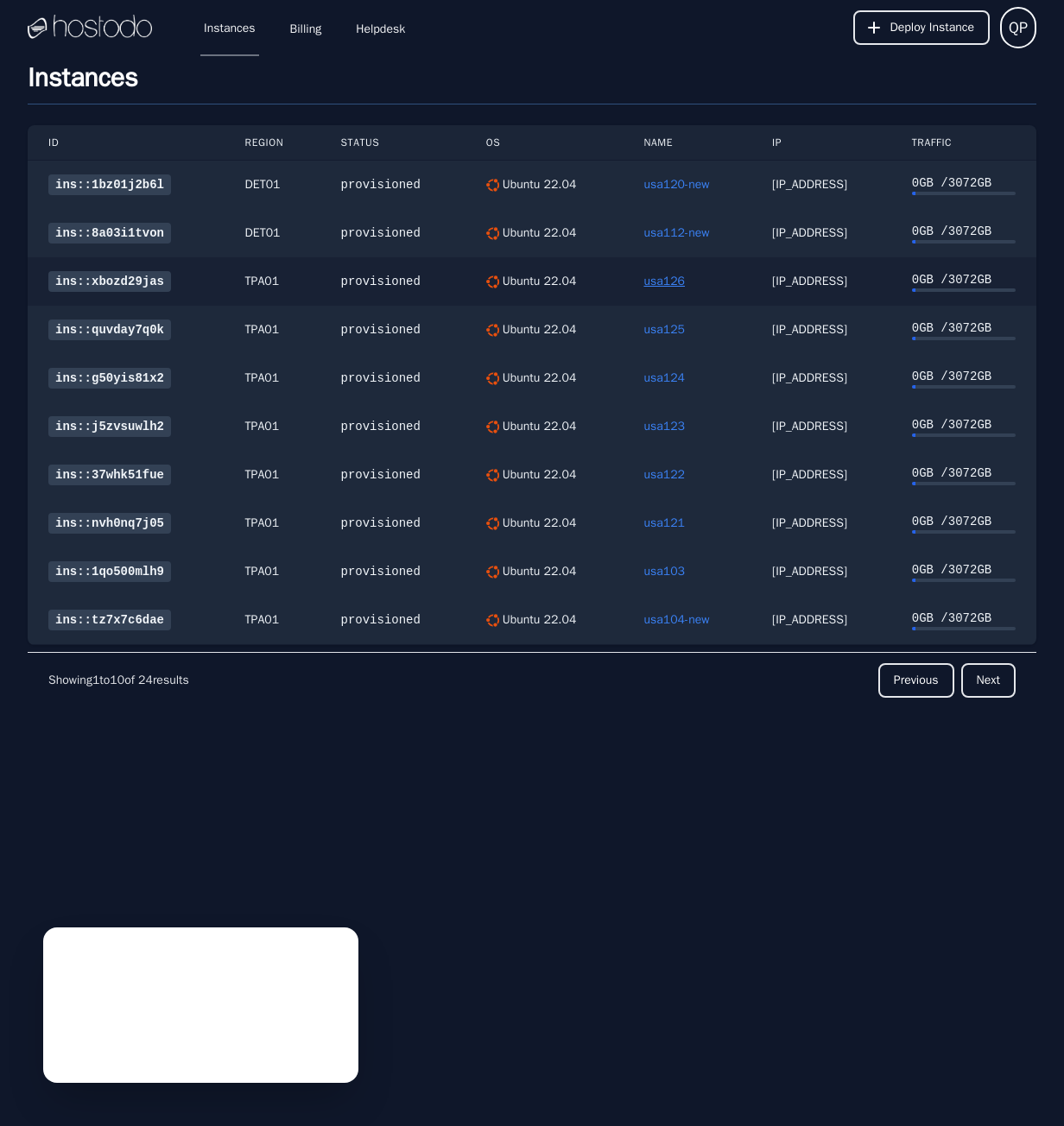click on "usa126" at bounding box center (664, 281) 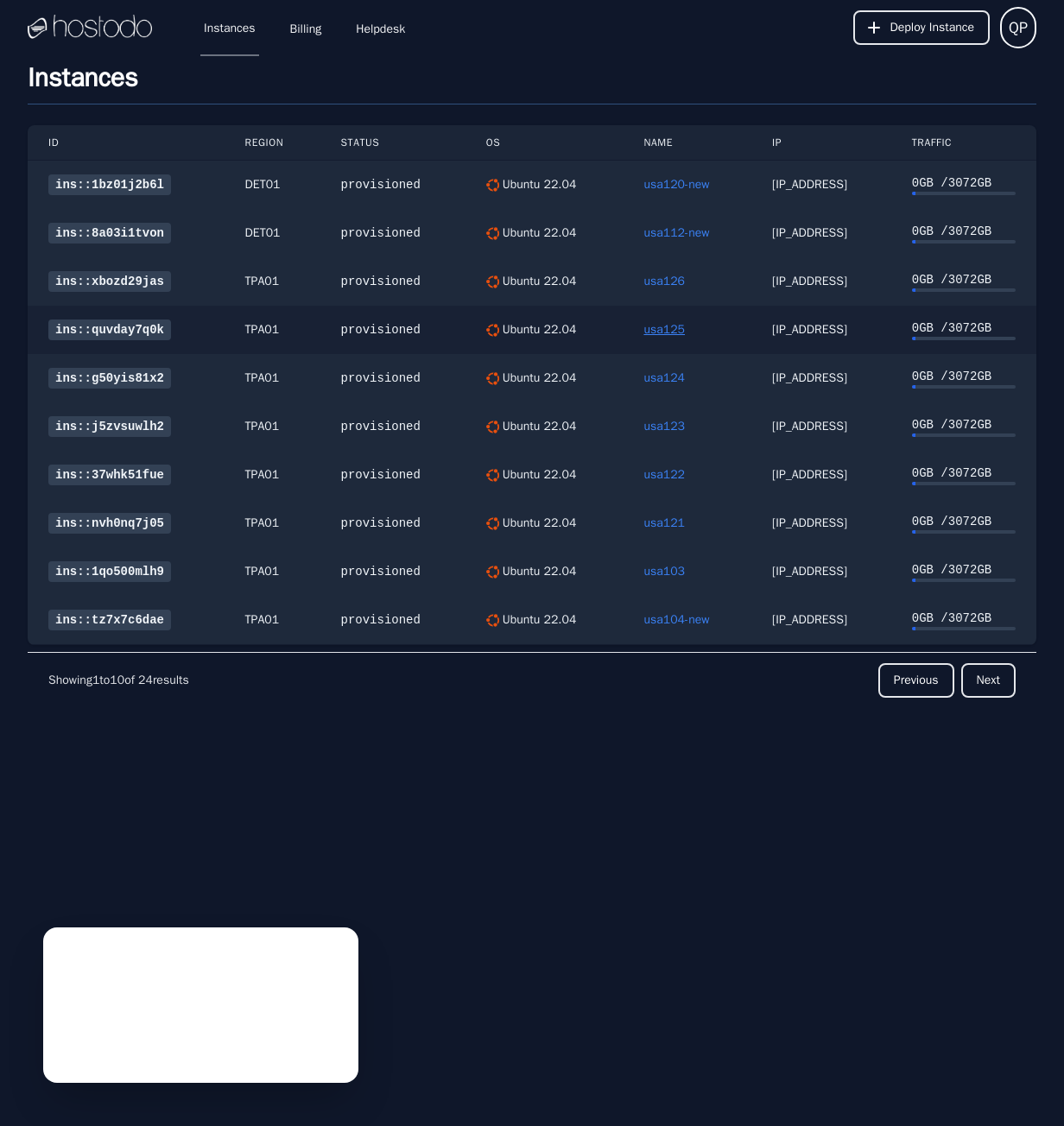 click on "usa125" at bounding box center [664, 329] 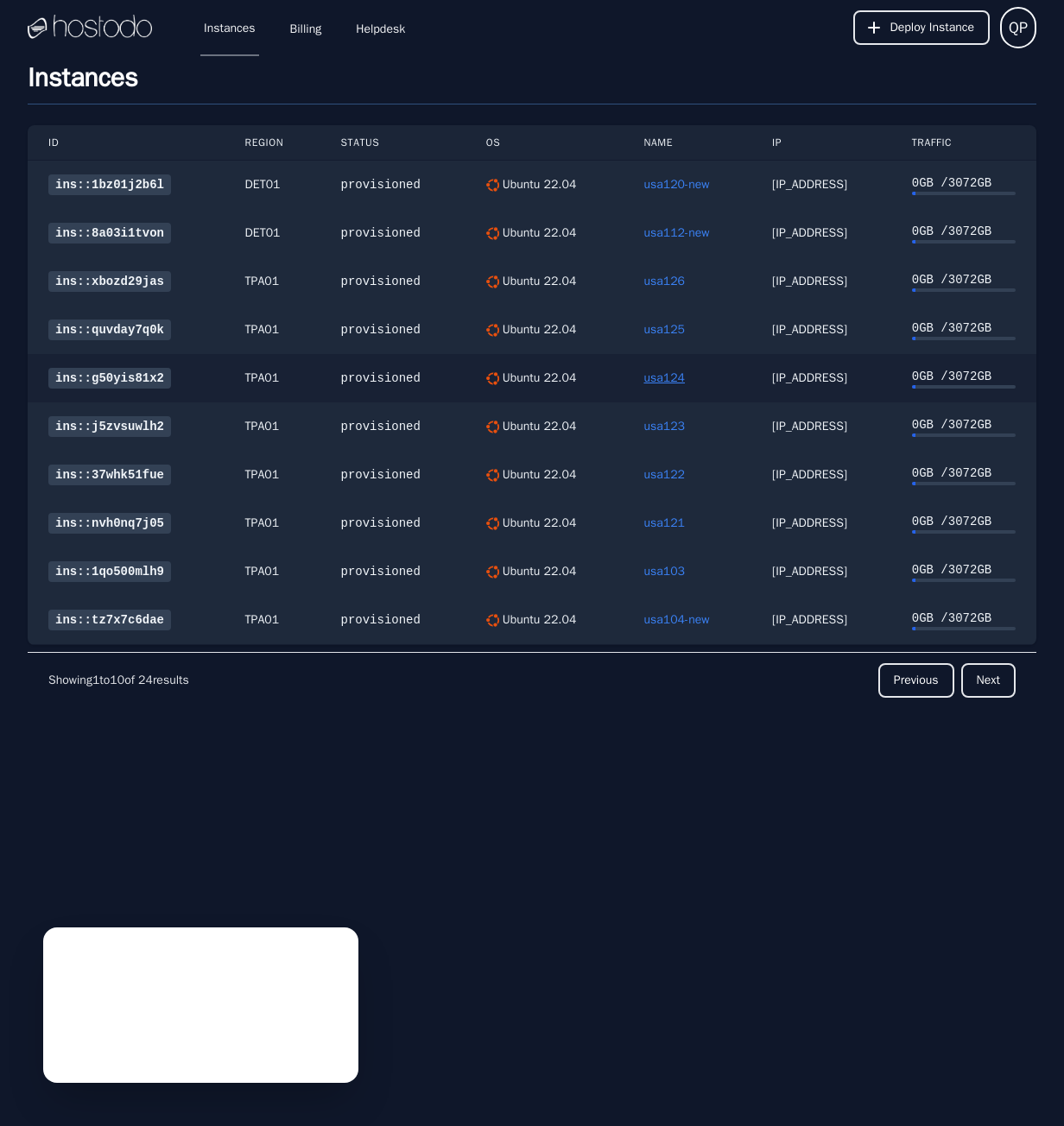 click on "usa124" at bounding box center [664, 377] 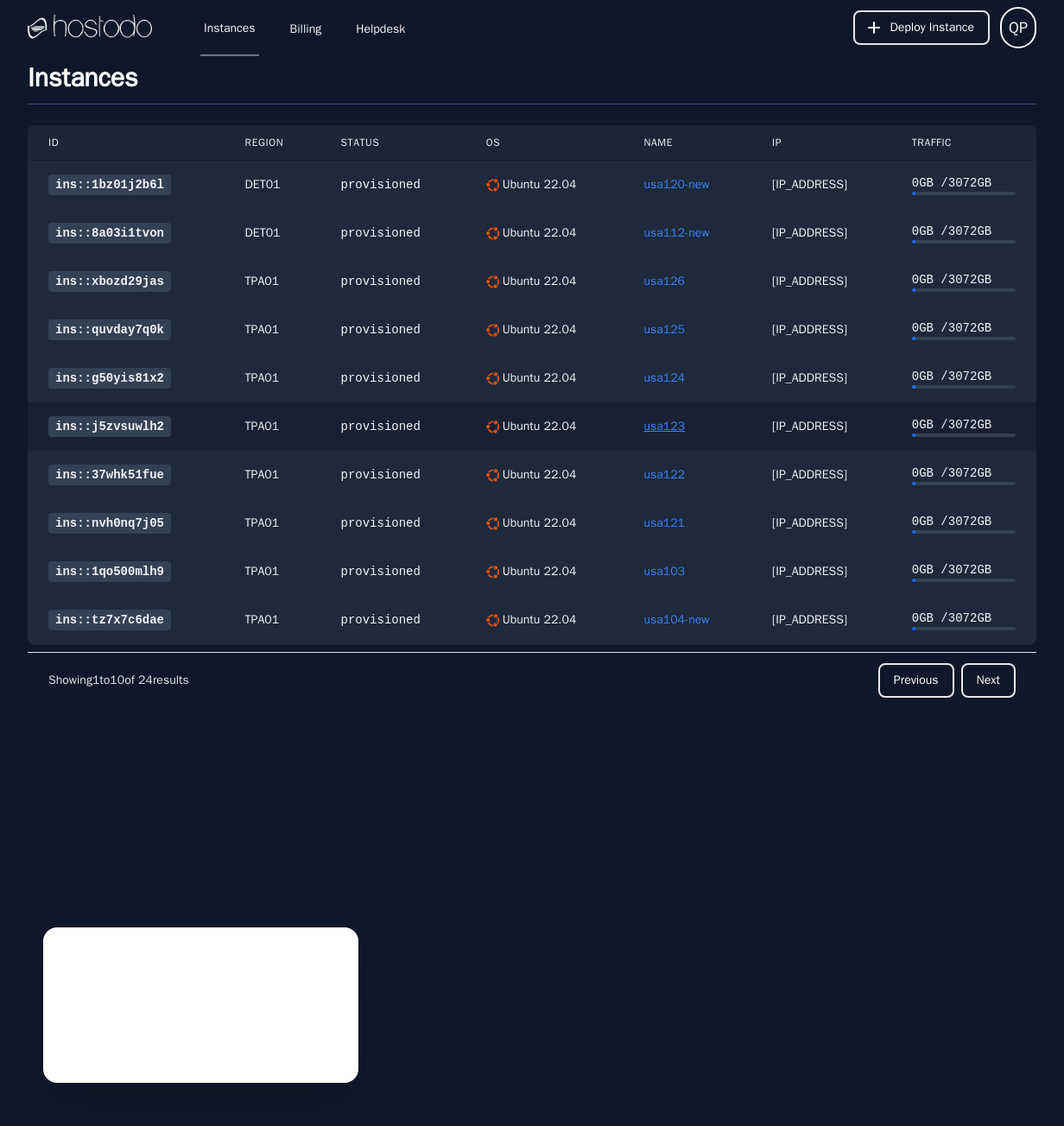 click on "usa123" at bounding box center (664, 426) 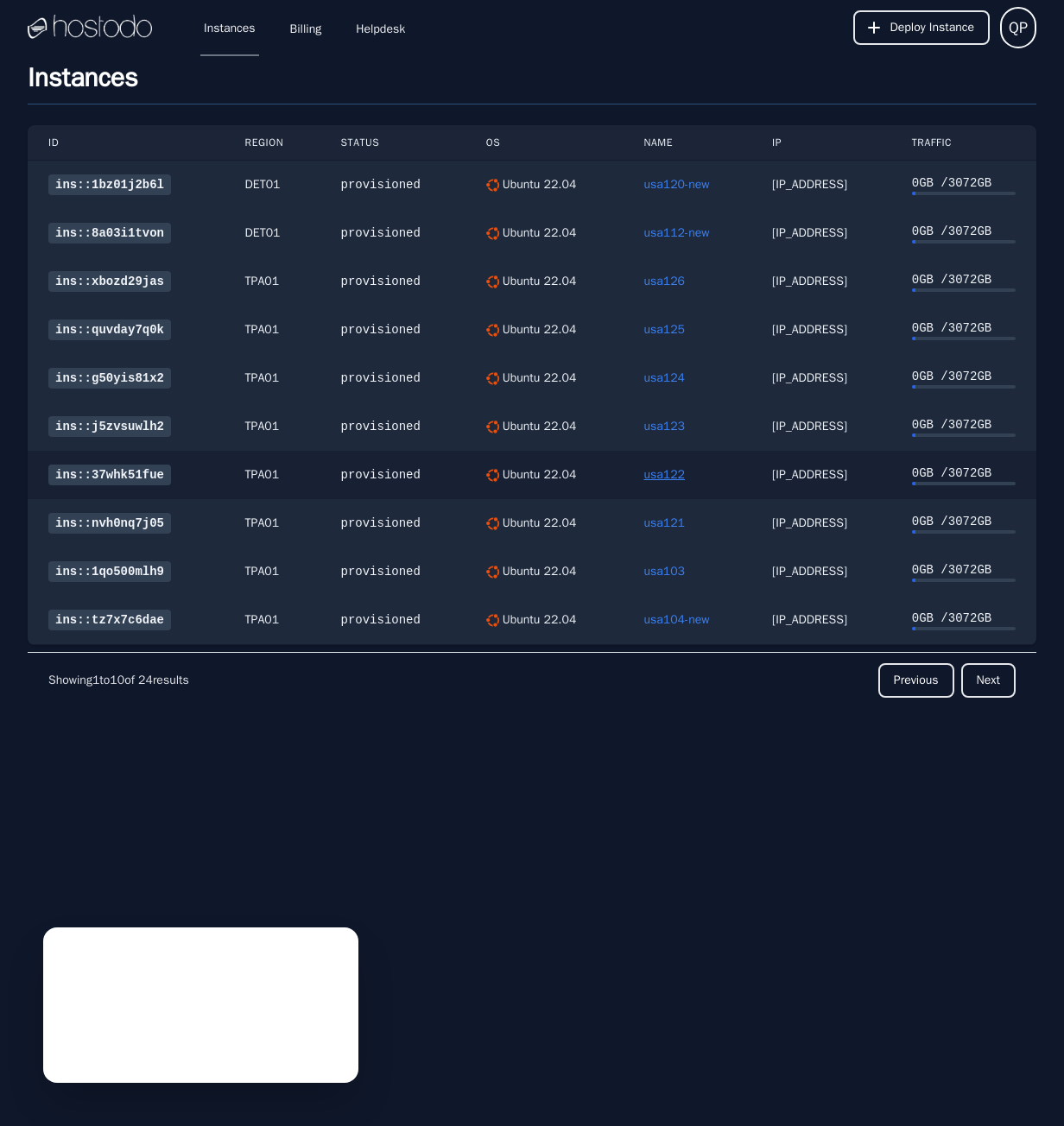 click on "usa122" at bounding box center (664, 474) 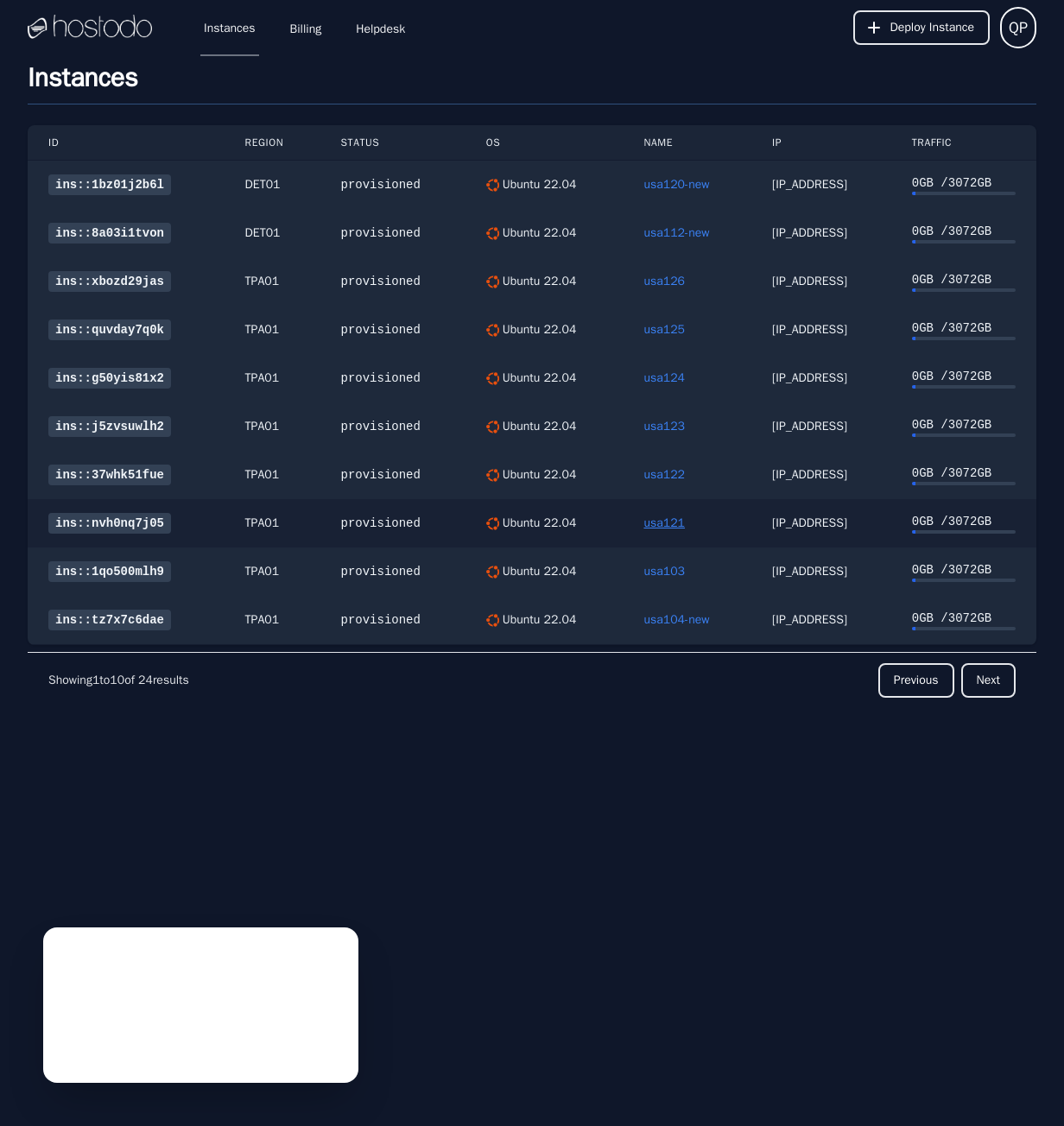 drag, startPoint x: 643, startPoint y: 517, endPoint x: 637, endPoint y: 558, distance: 41.4367 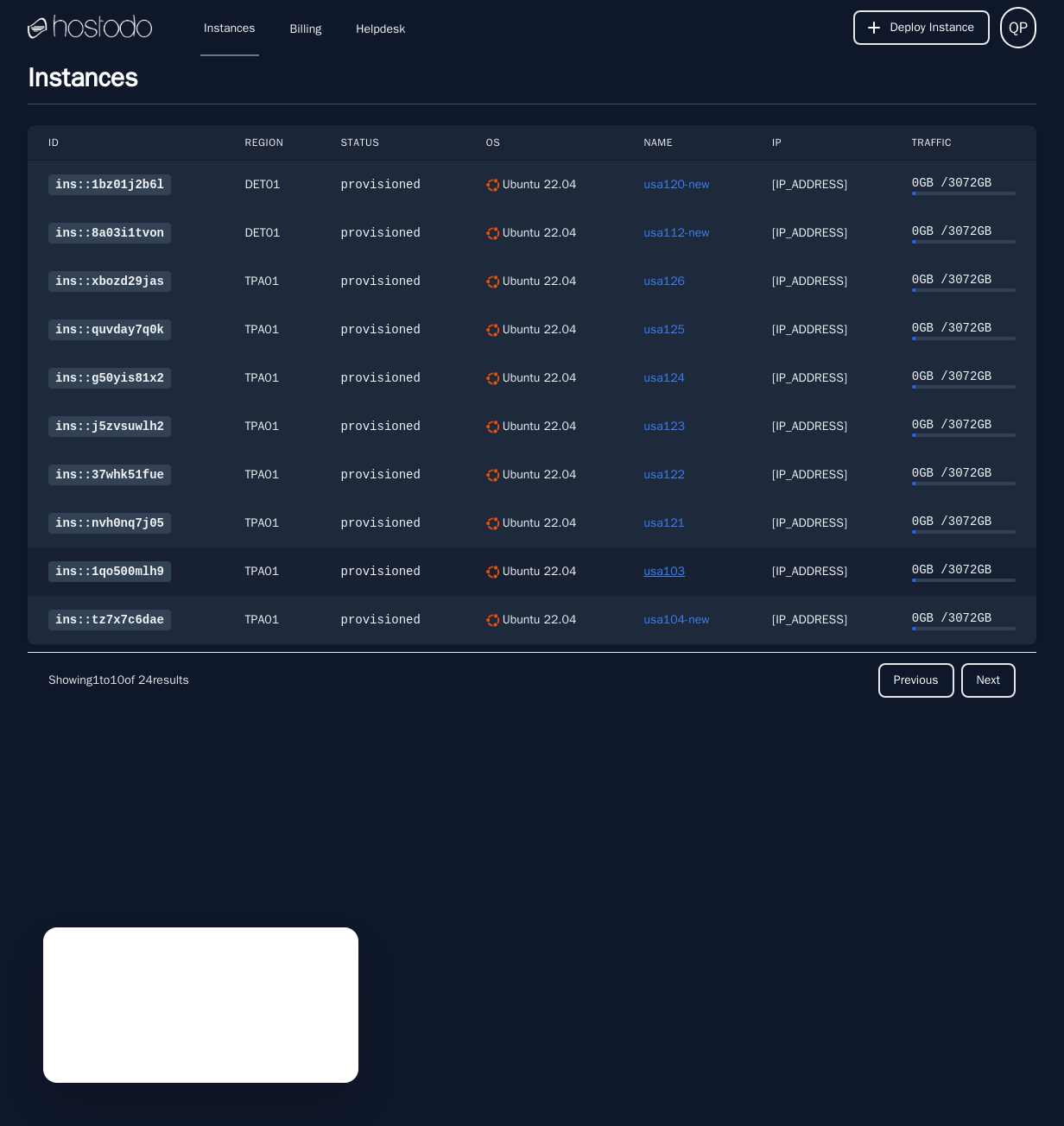 click on "usa103" at bounding box center [664, 571] 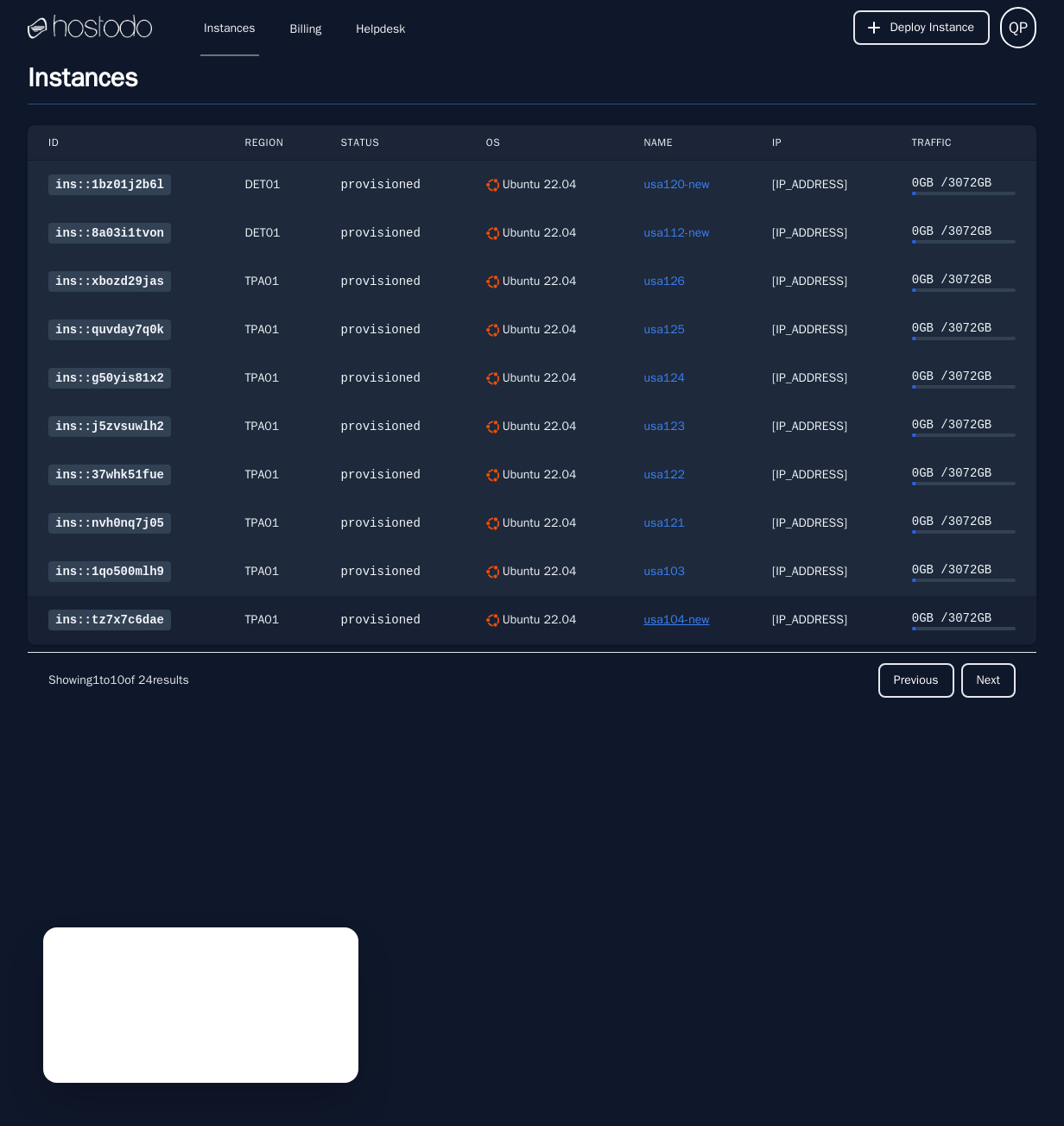 click on "usa104-new" at bounding box center [676, 619] 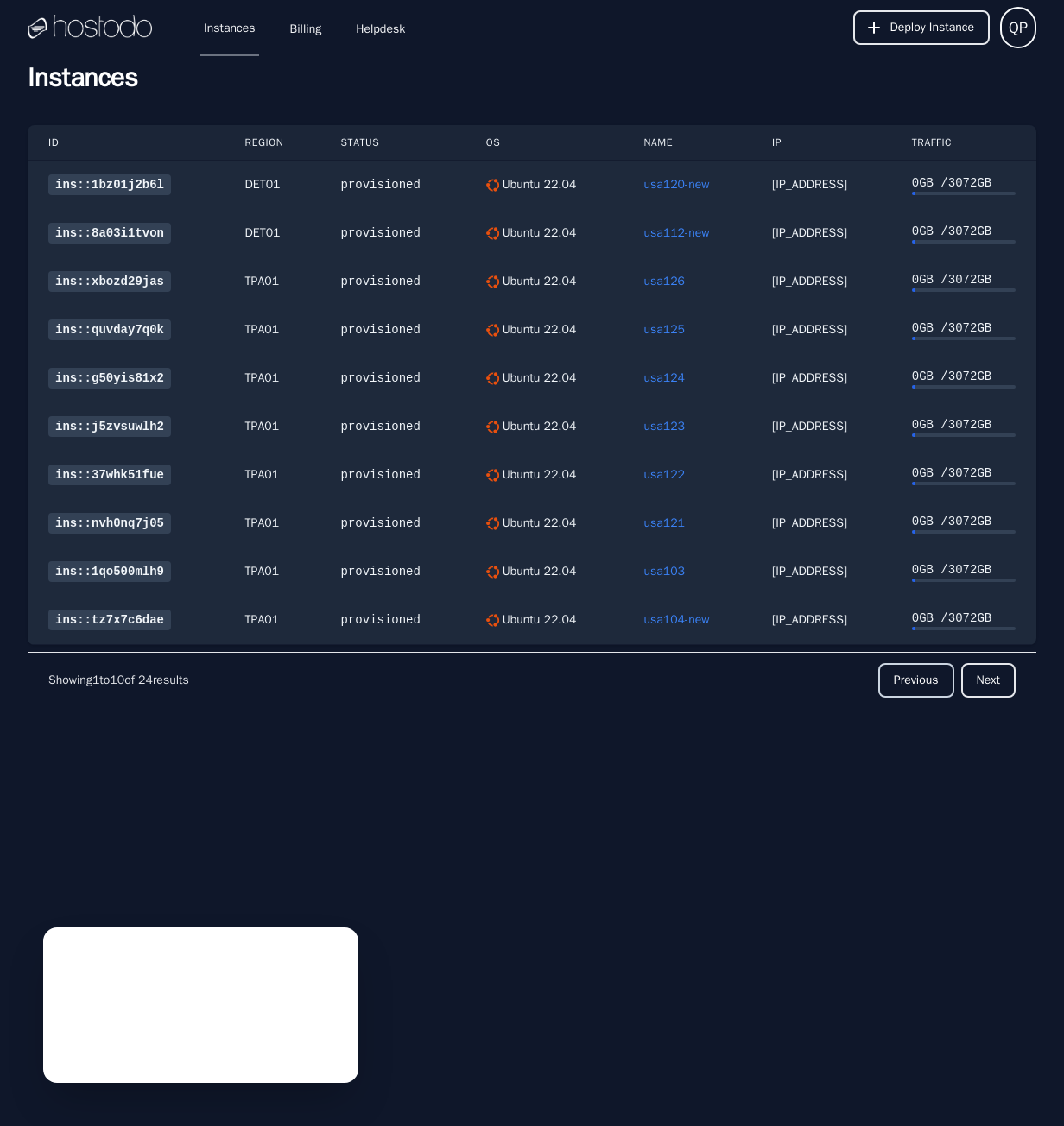 click on "Previous" at bounding box center [916, 680] 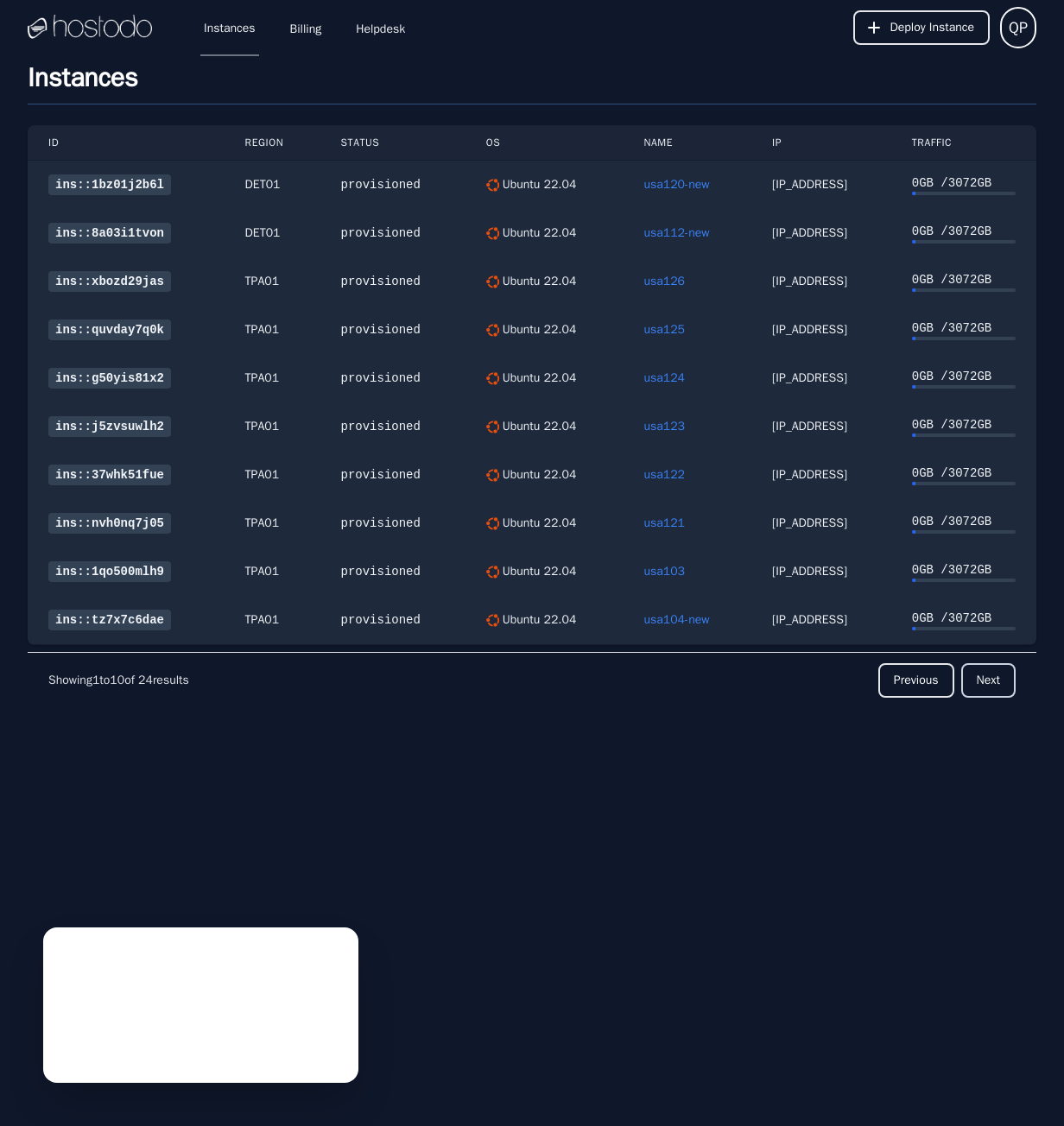click on "Next" at bounding box center [988, 680] 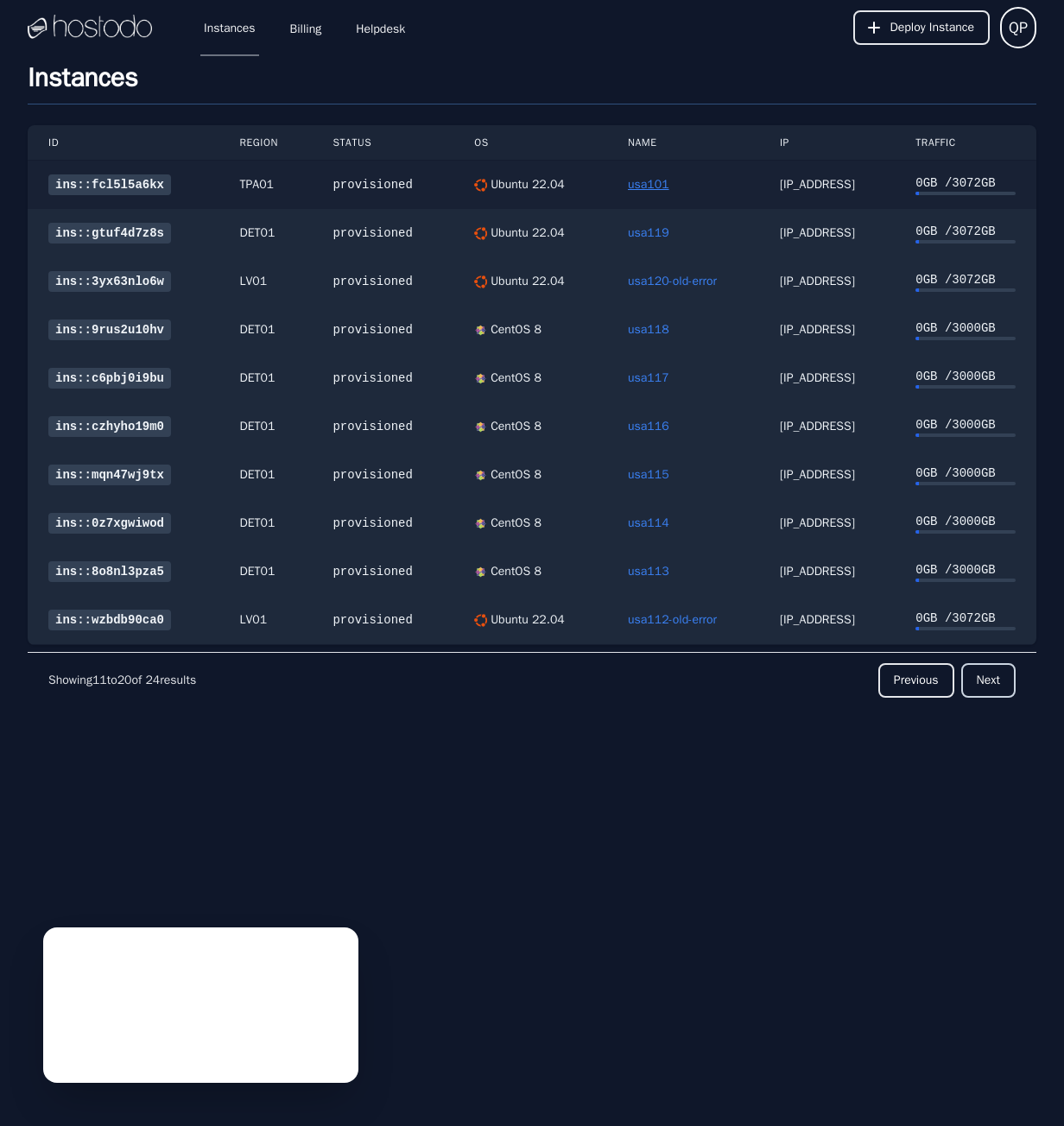 type 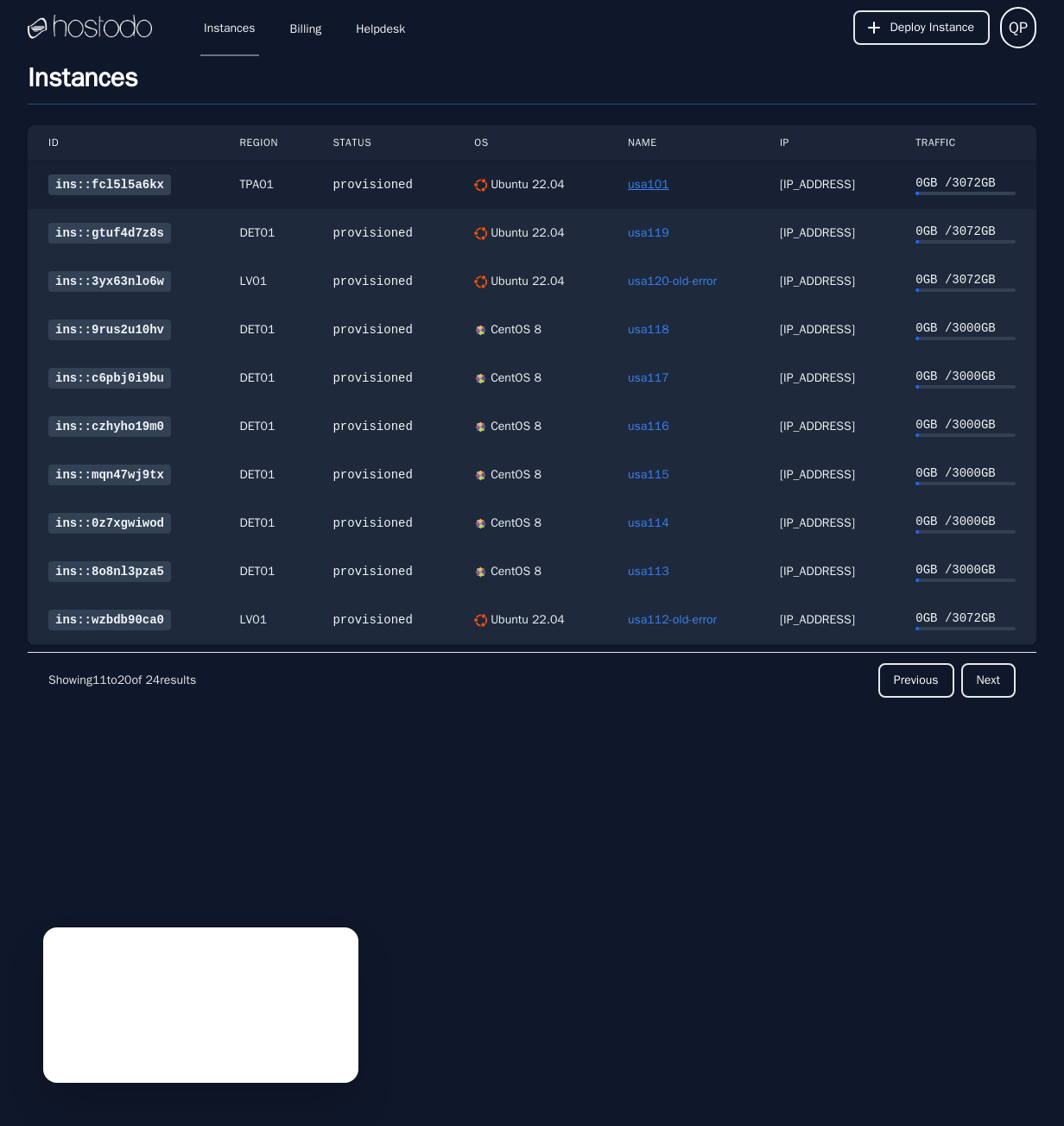 click on "usa101" at bounding box center [649, 184] 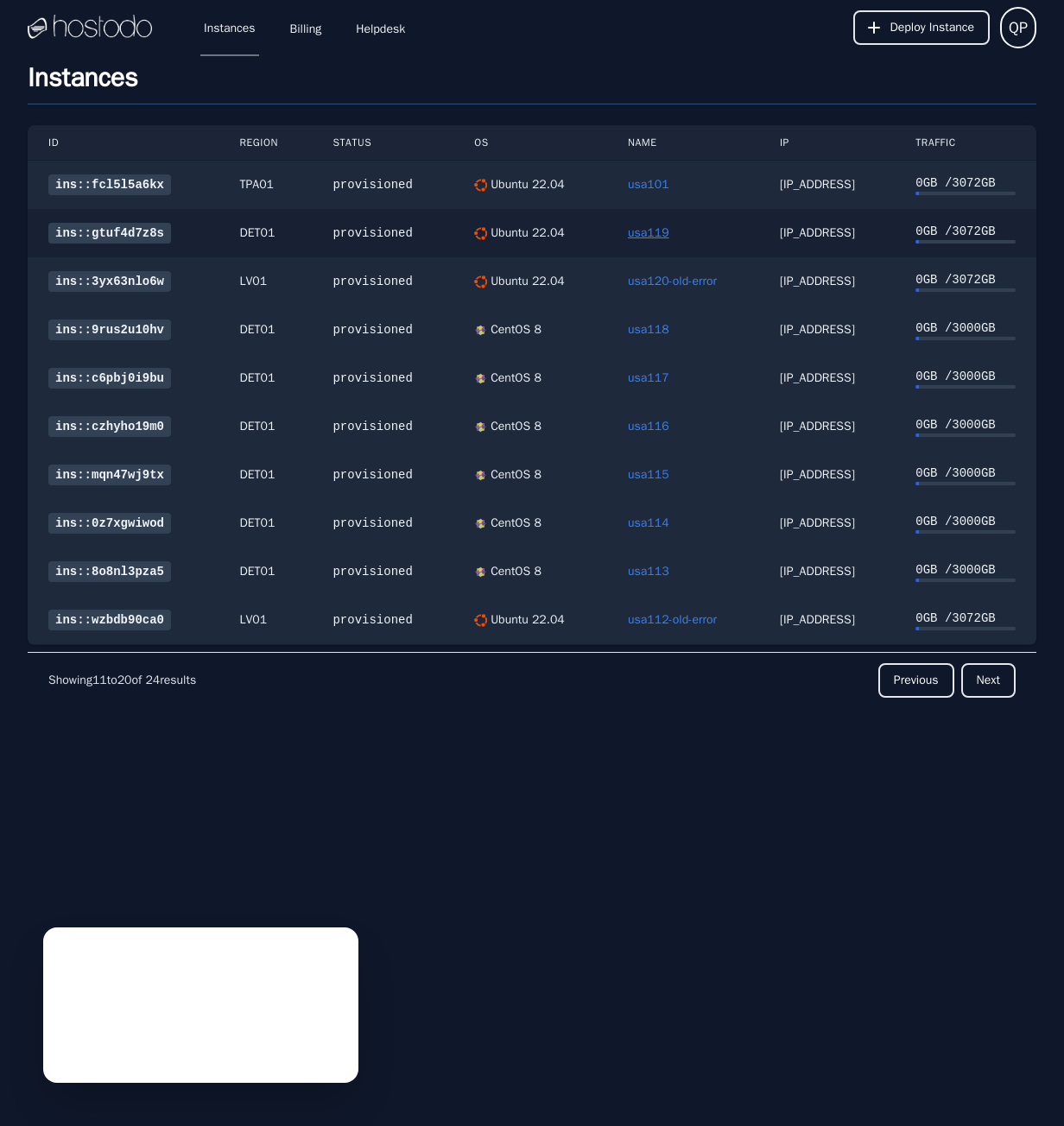 click on "usa119" at bounding box center [649, 232] 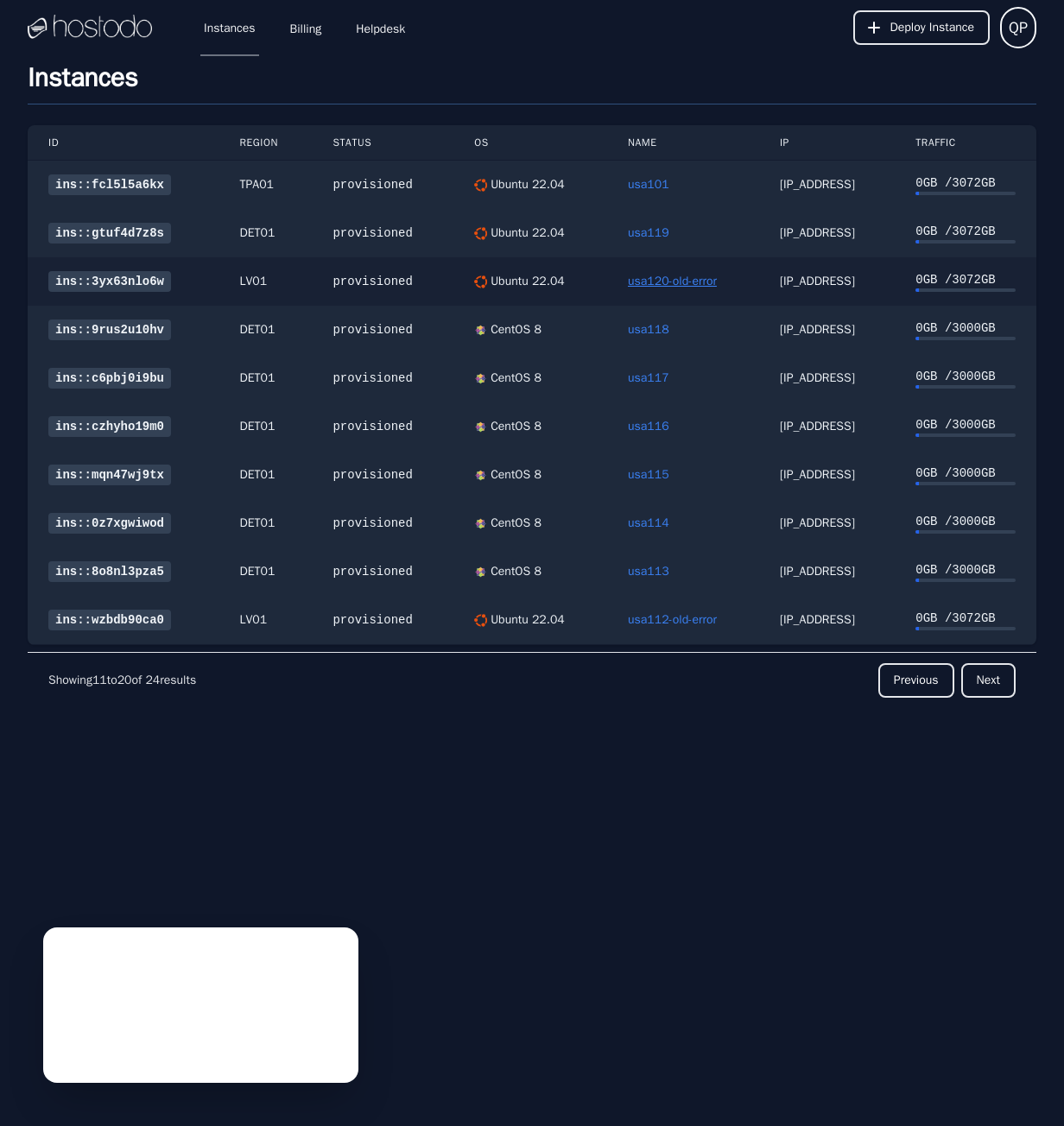 click on "usa120-old-error" at bounding box center [672, 281] 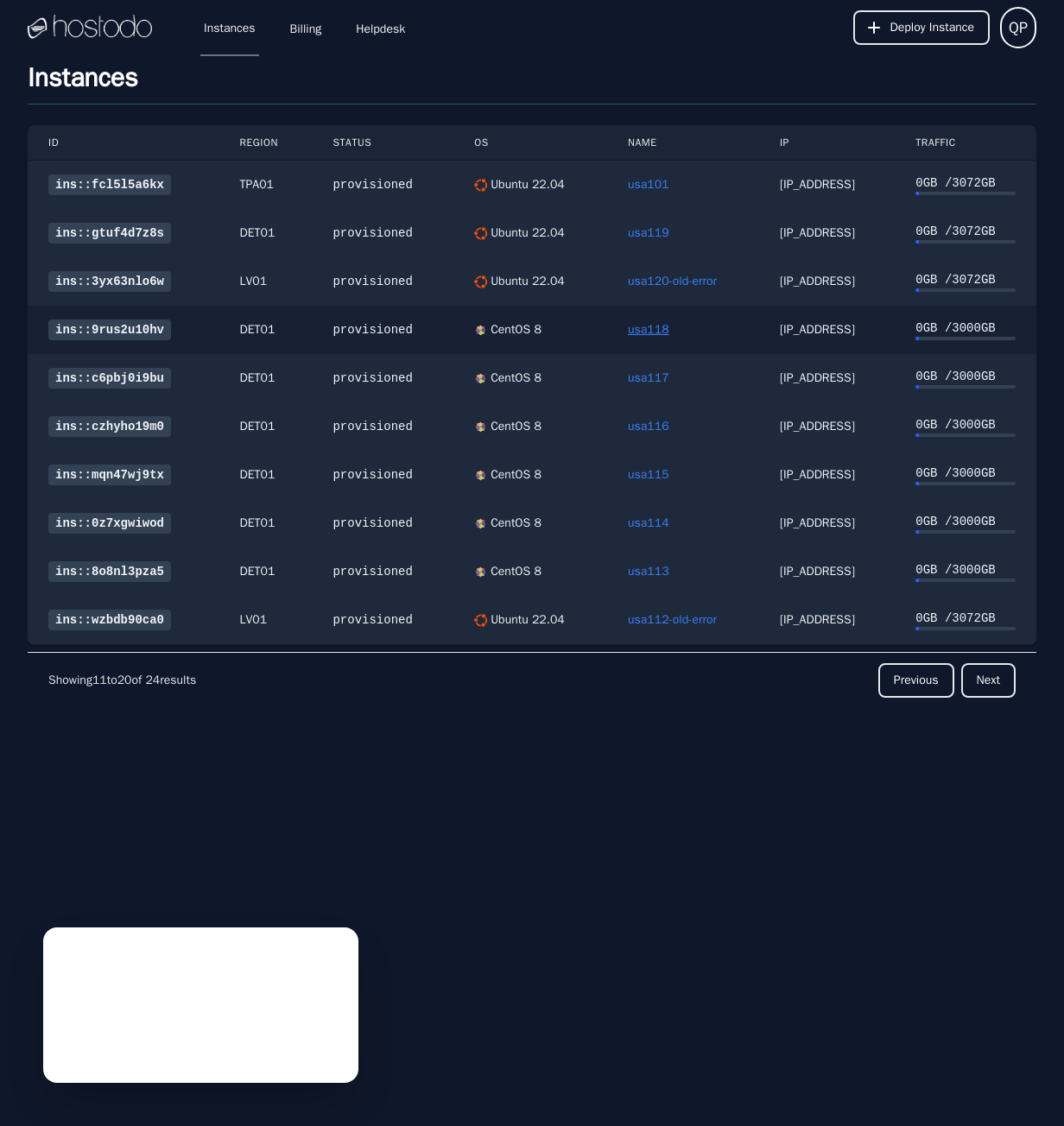 click on "usa118" at bounding box center (649, 329) 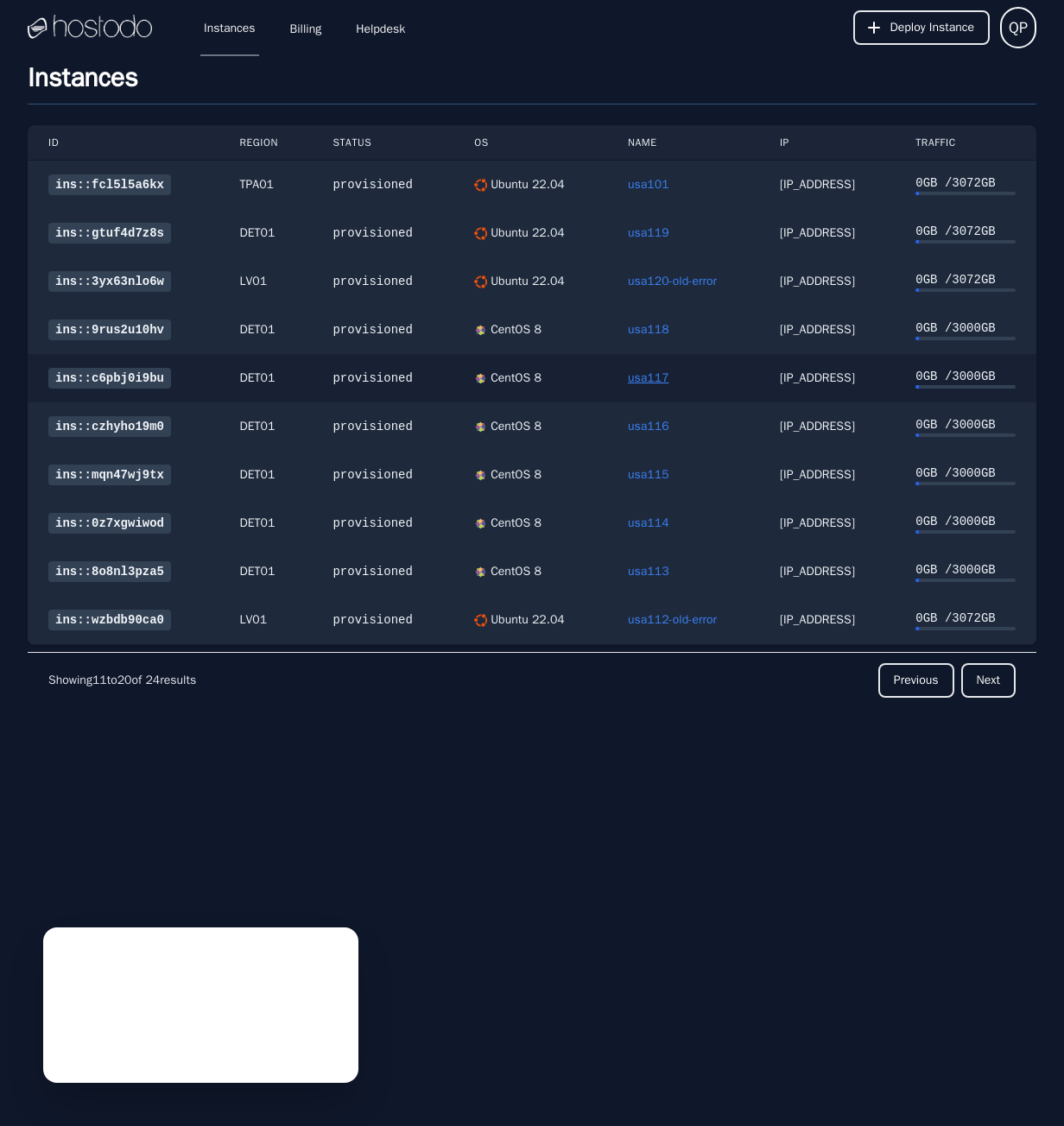 click on "usa117" at bounding box center [649, 377] 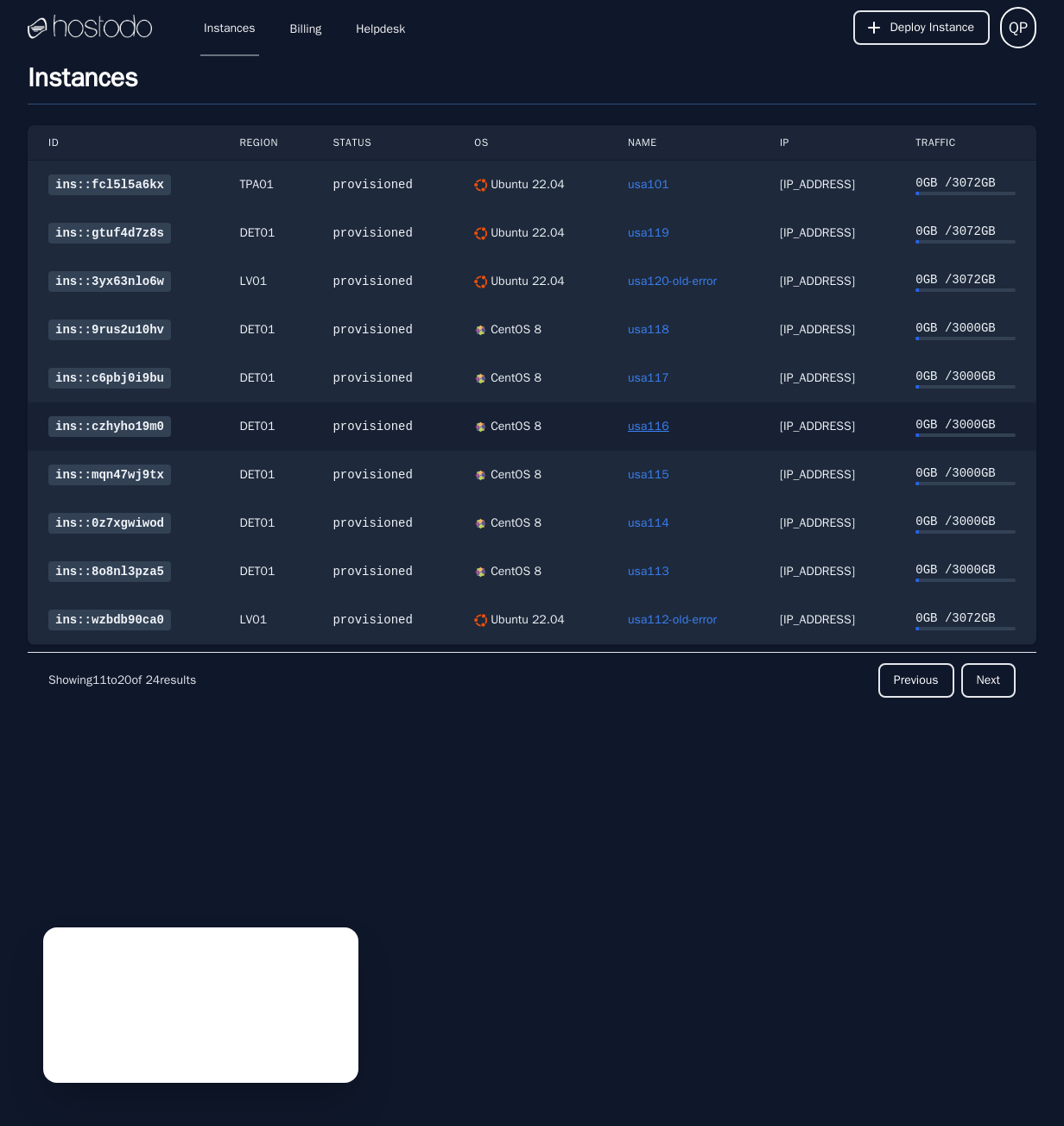 click on "usa116" at bounding box center [649, 426] 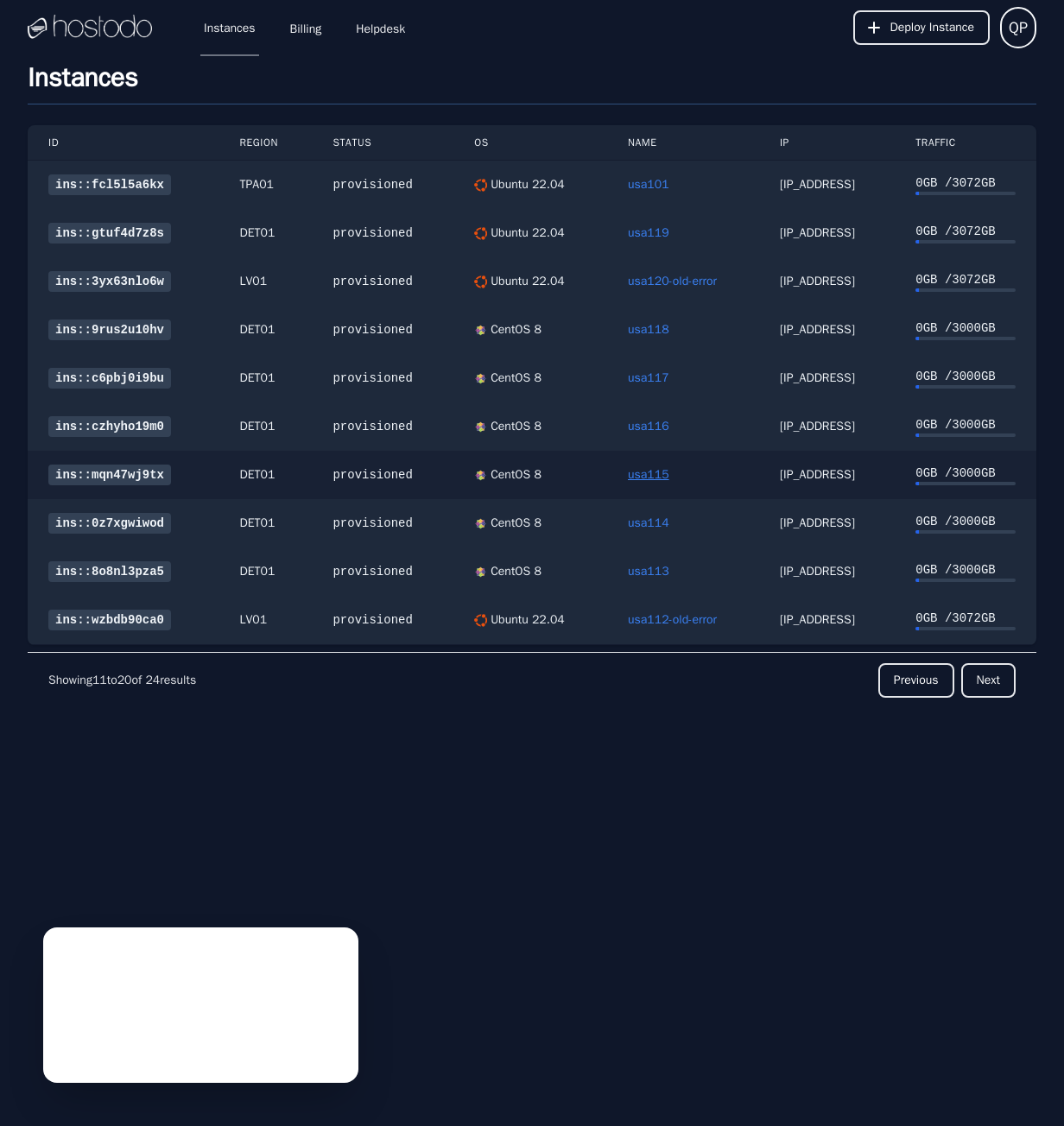 click on "usa115" at bounding box center (649, 474) 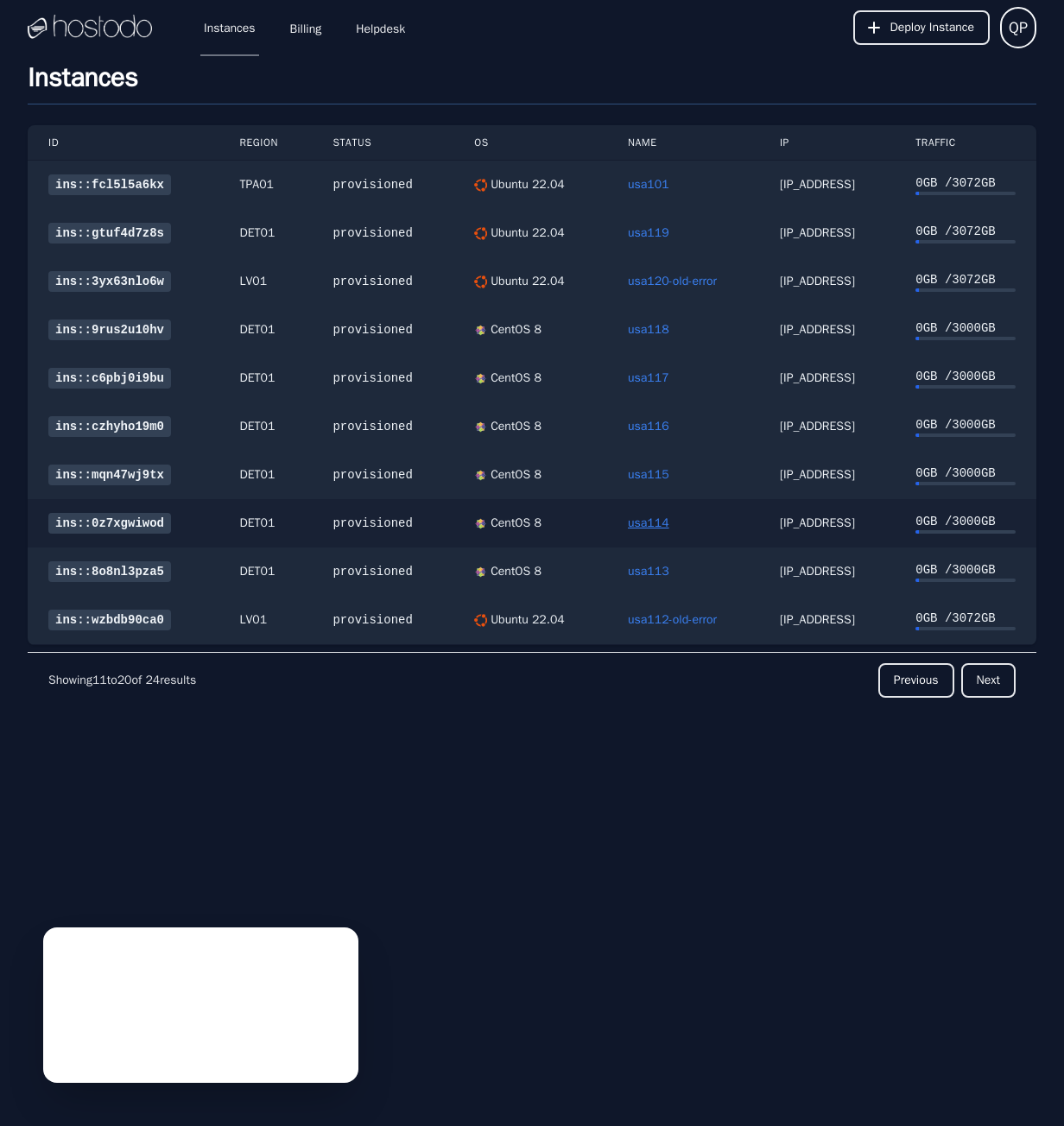 click on "usa114" at bounding box center [649, 522] 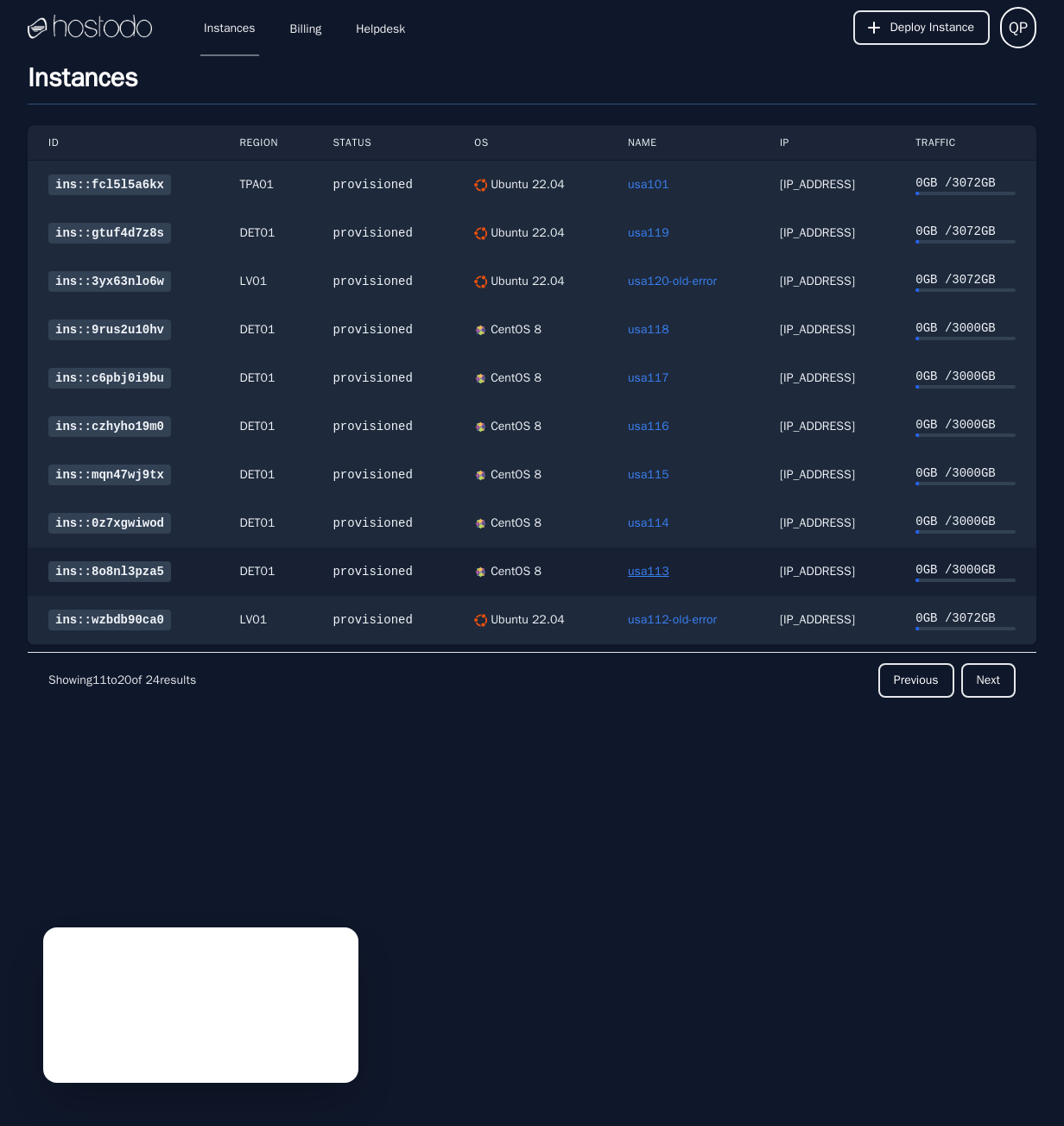 click on "usa113" at bounding box center (649, 571) 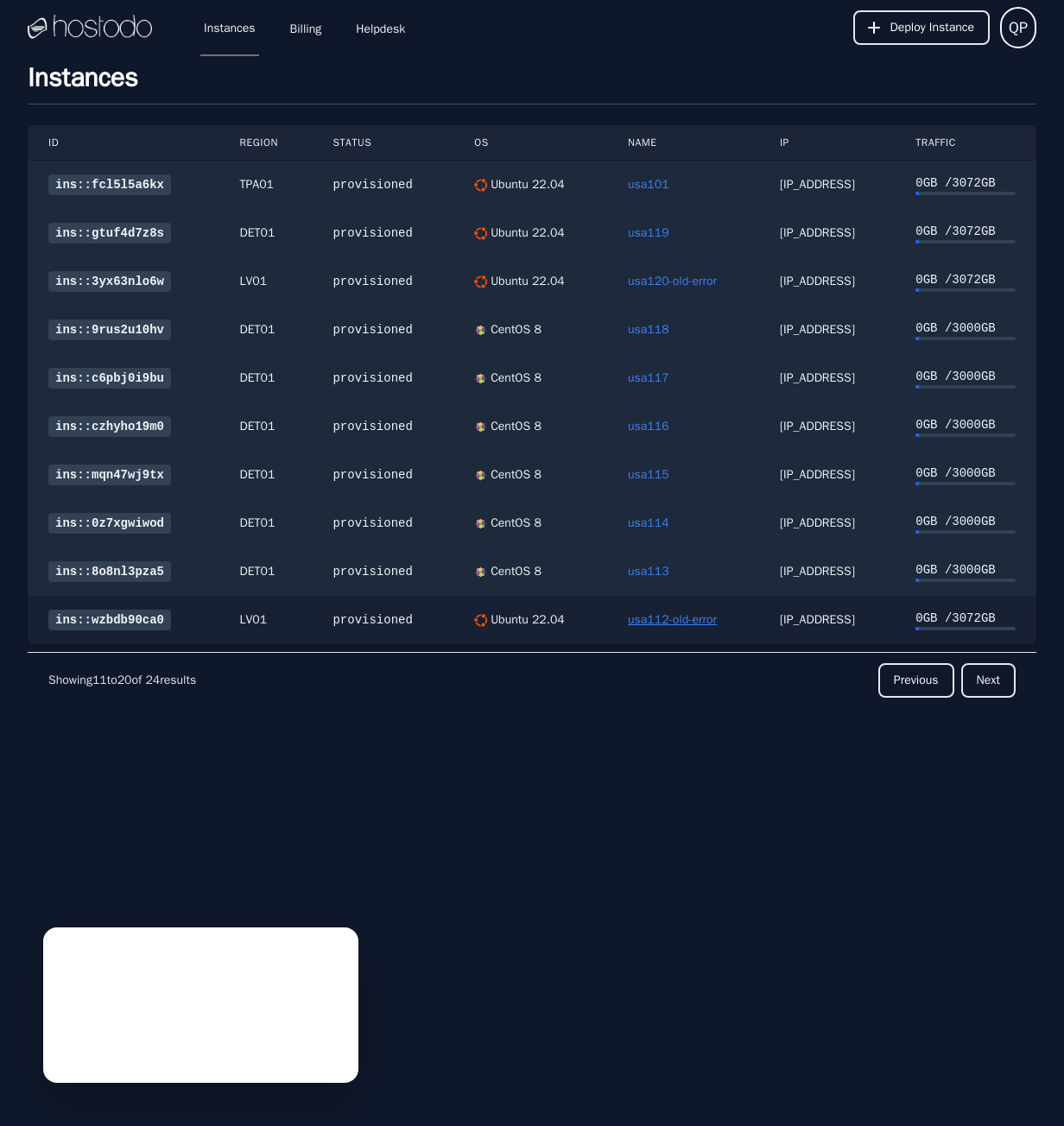 click on "usa112-old-error" at bounding box center (672, 619) 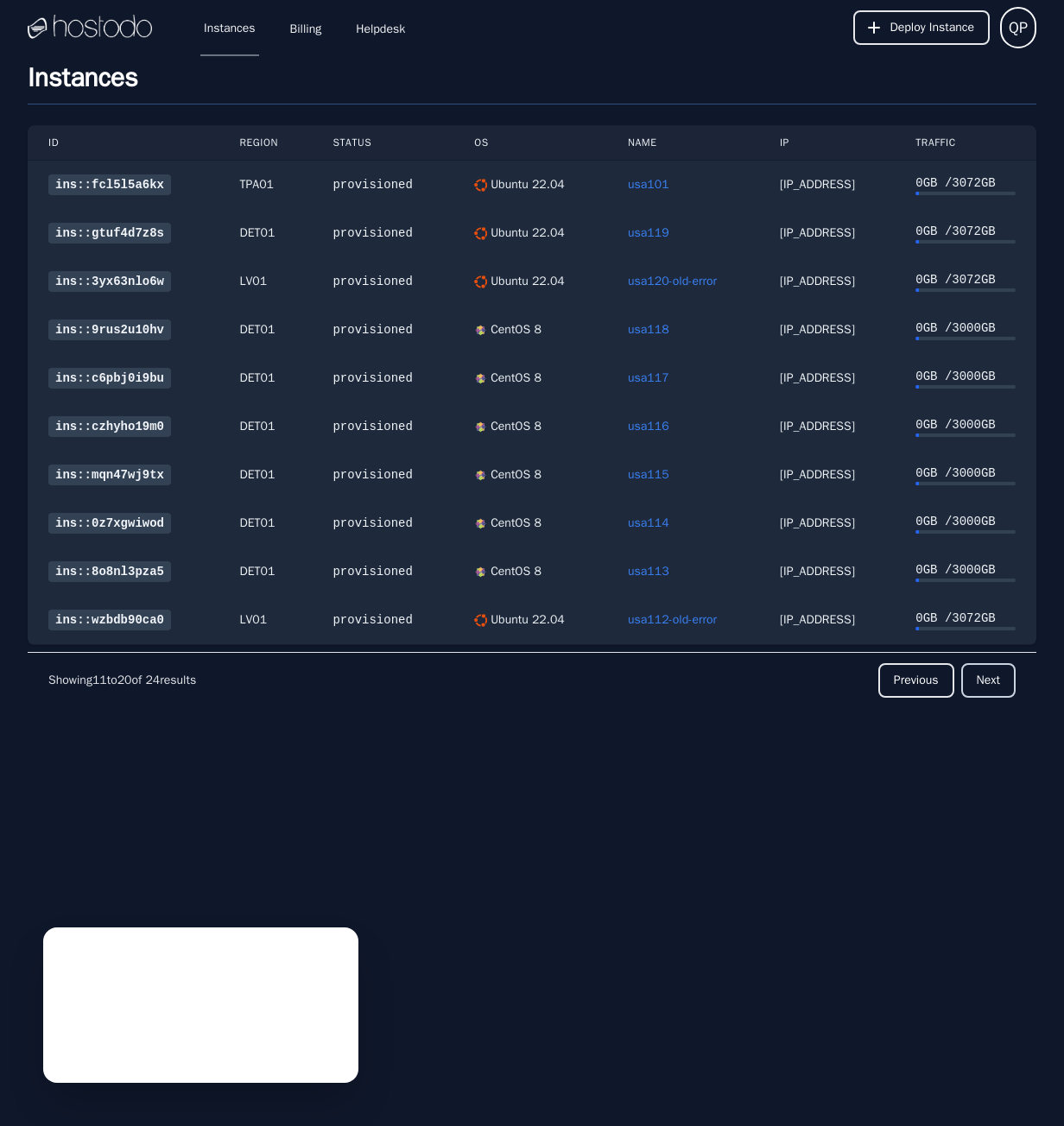 click on "Next" at bounding box center (988, 680) 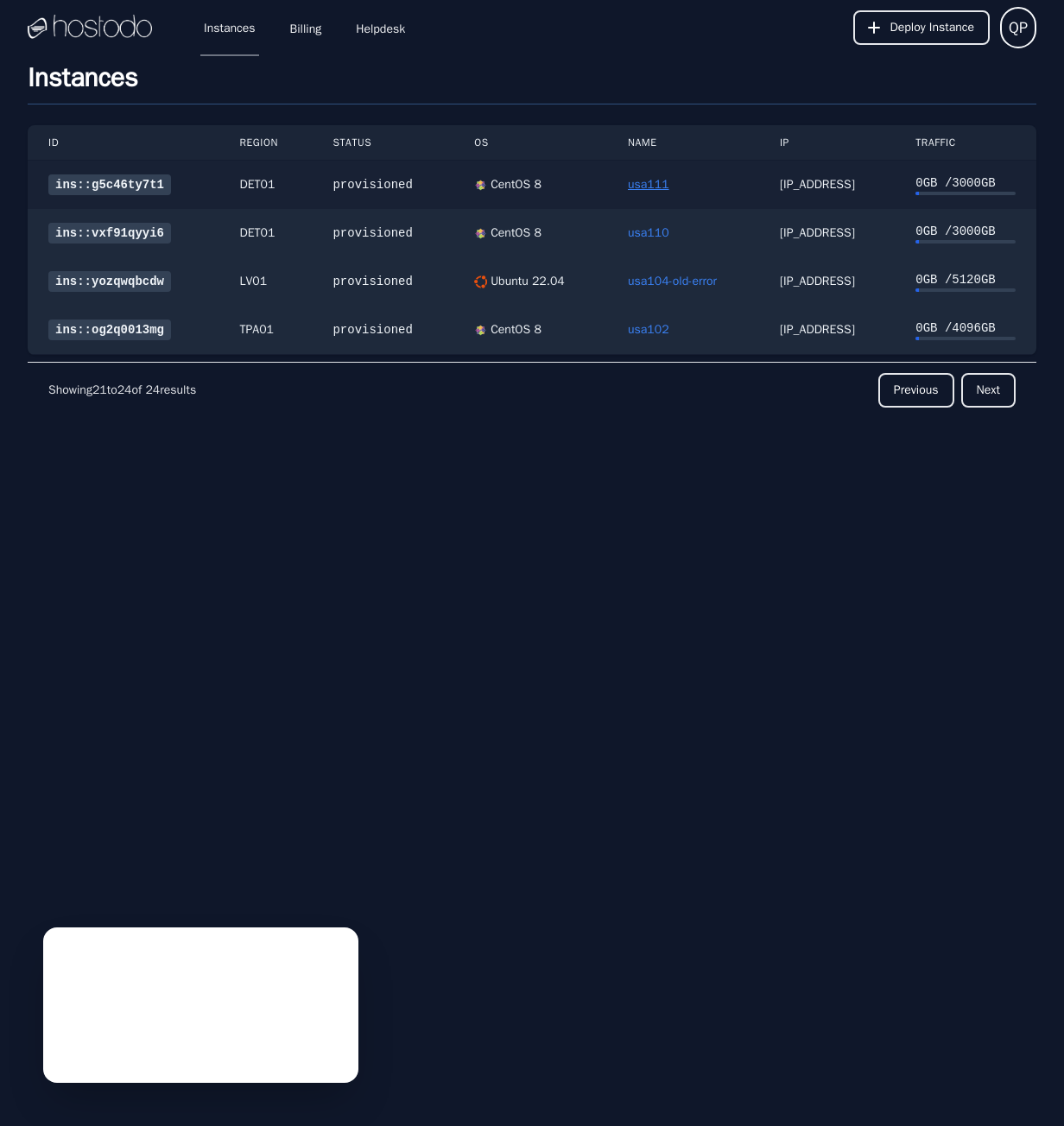 click on "usa111" at bounding box center (649, 184) 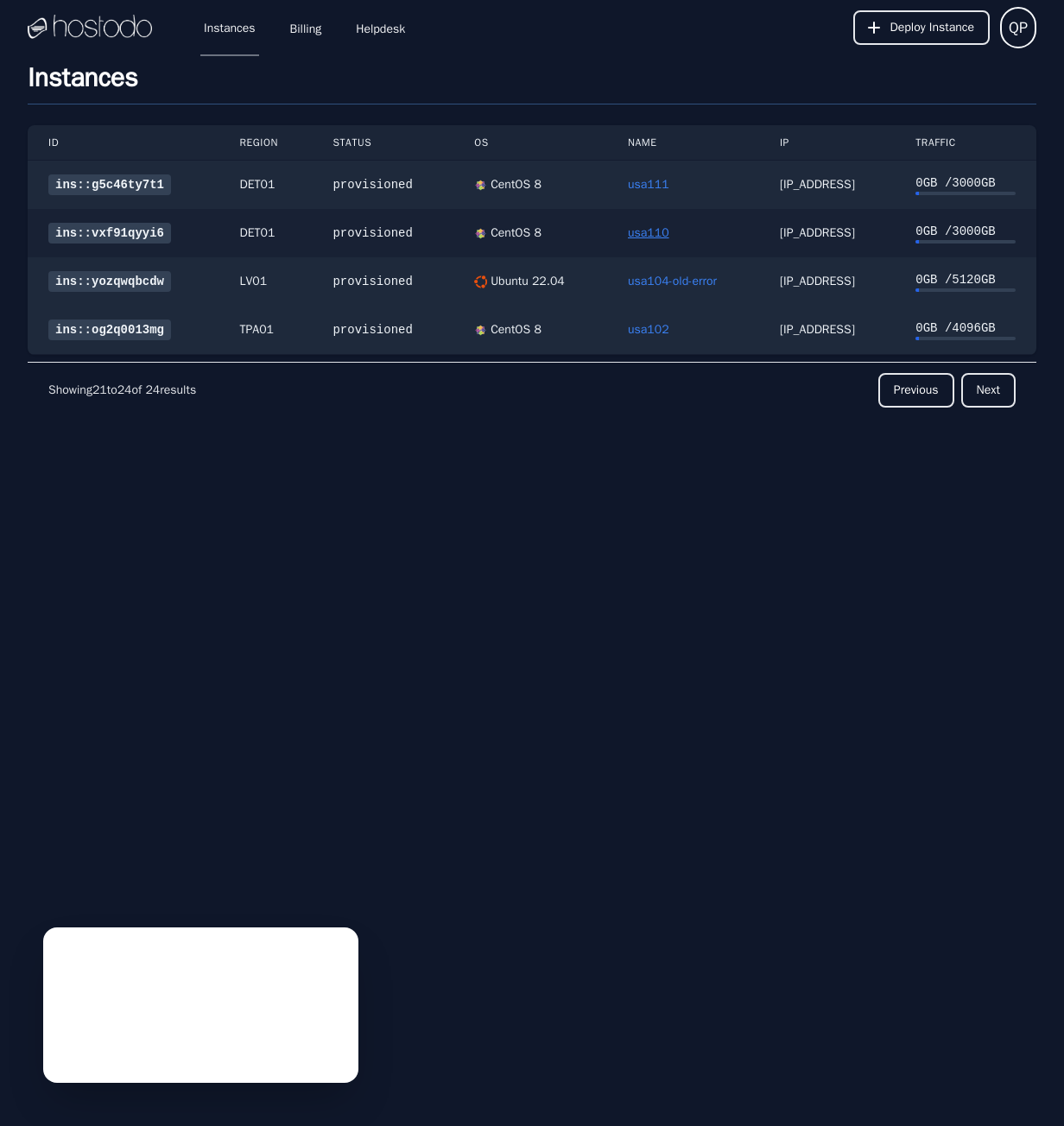 click on "usa110" at bounding box center (649, 232) 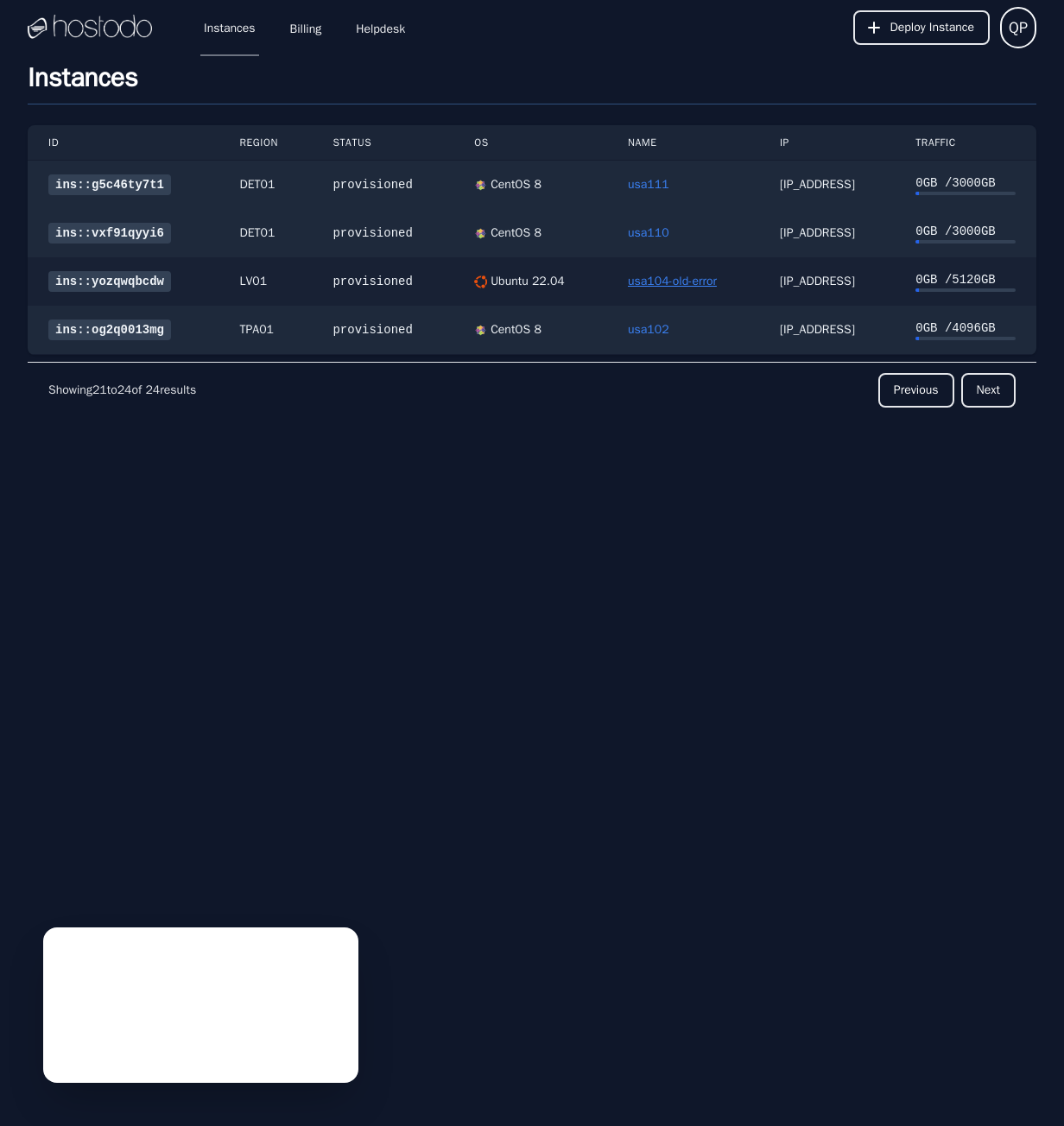 click on "usa104-old-error" at bounding box center (672, 281) 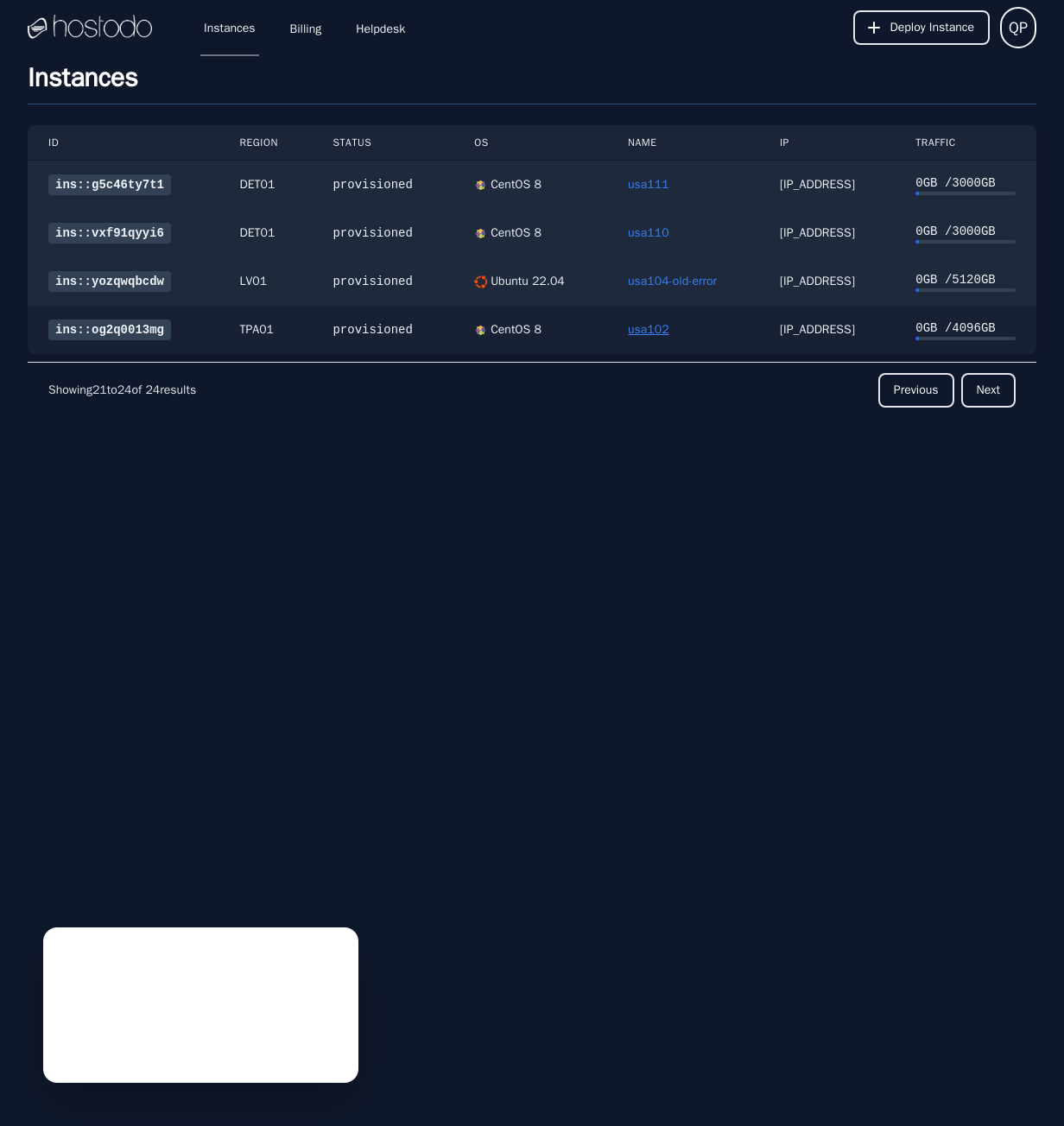 click on "usa102" at bounding box center [649, 329] 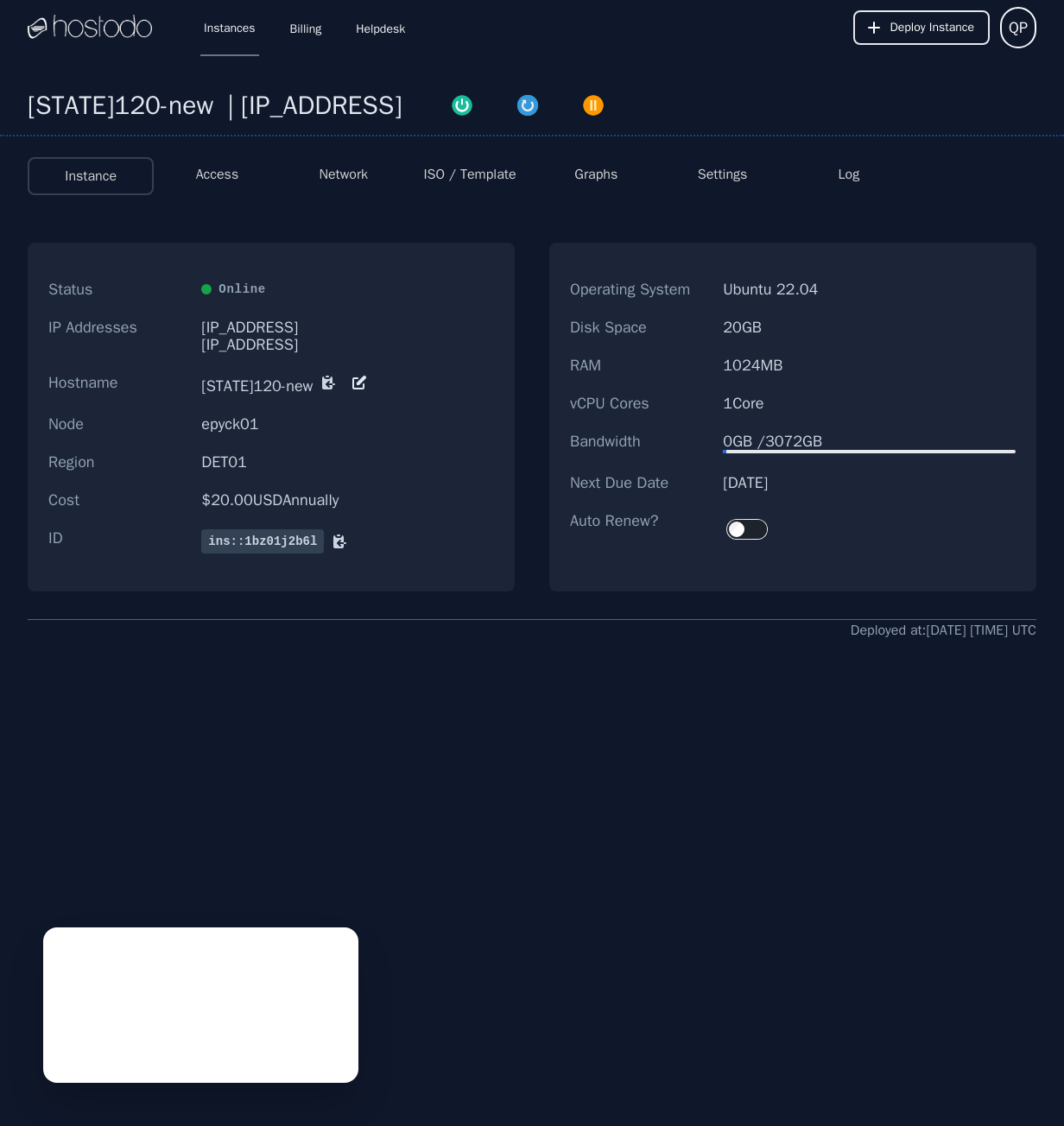 scroll, scrollTop: 0, scrollLeft: 0, axis: both 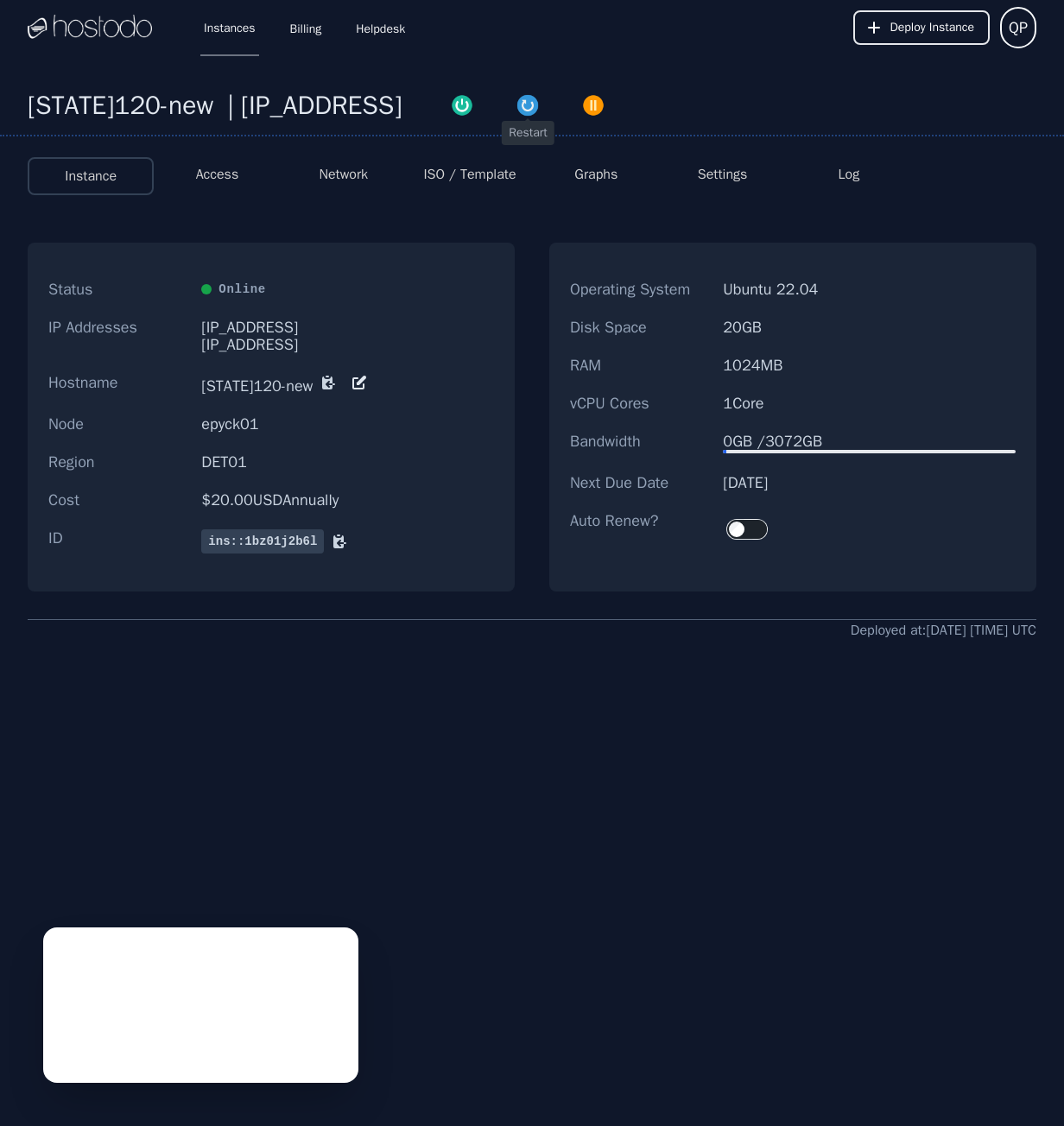 click at bounding box center (528, 105) 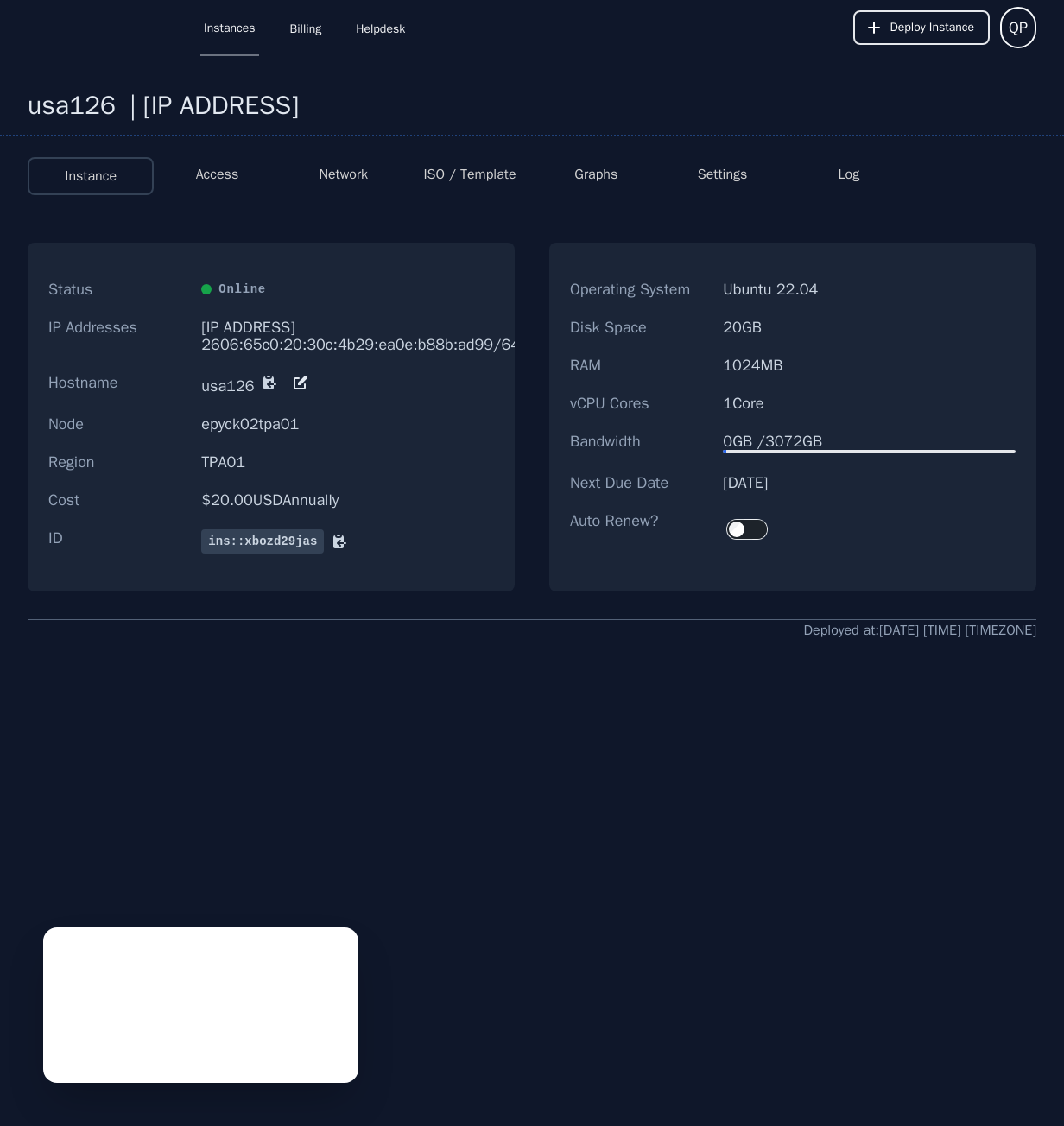scroll, scrollTop: 0, scrollLeft: 0, axis: both 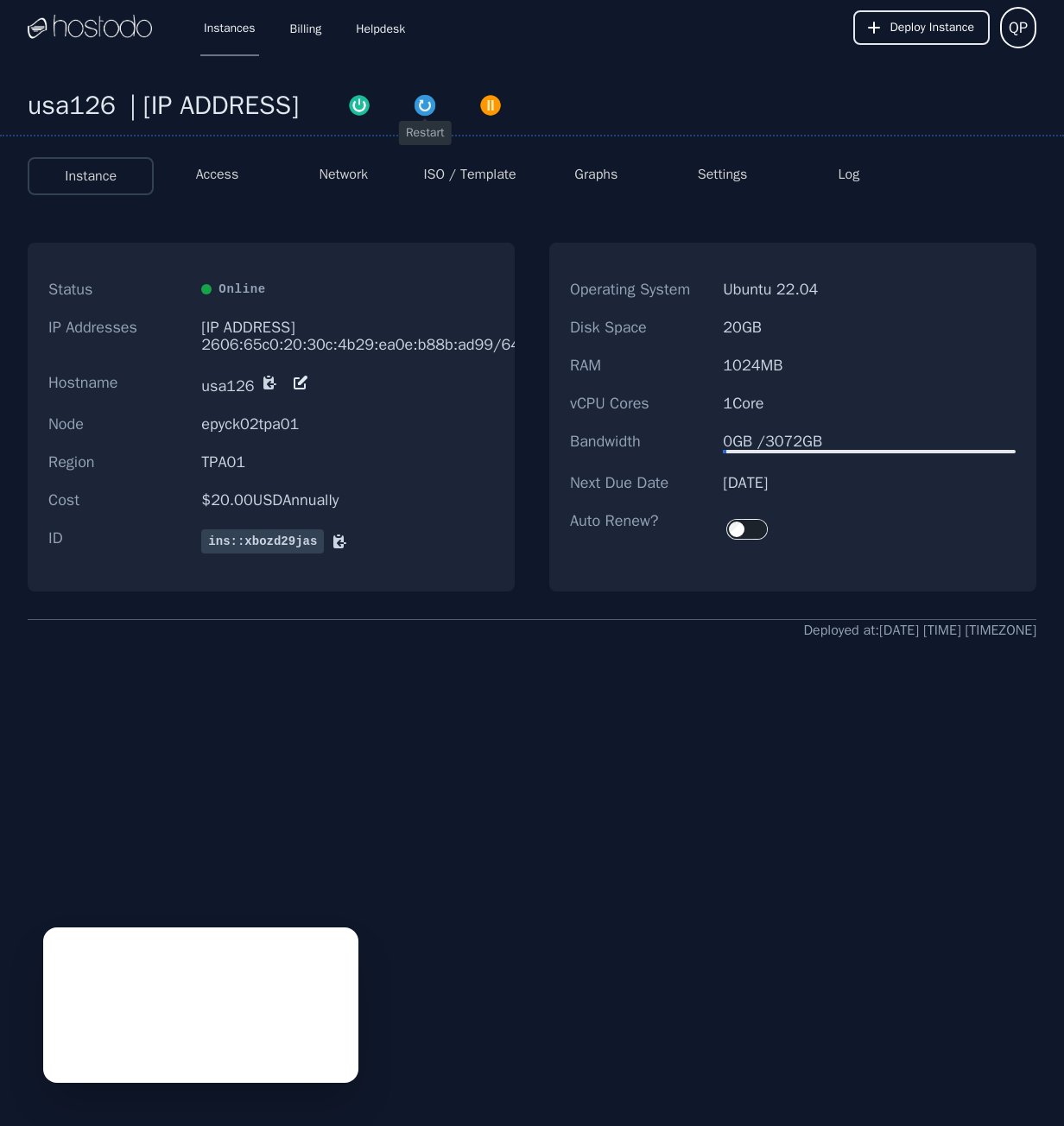 click at bounding box center [425, 105] 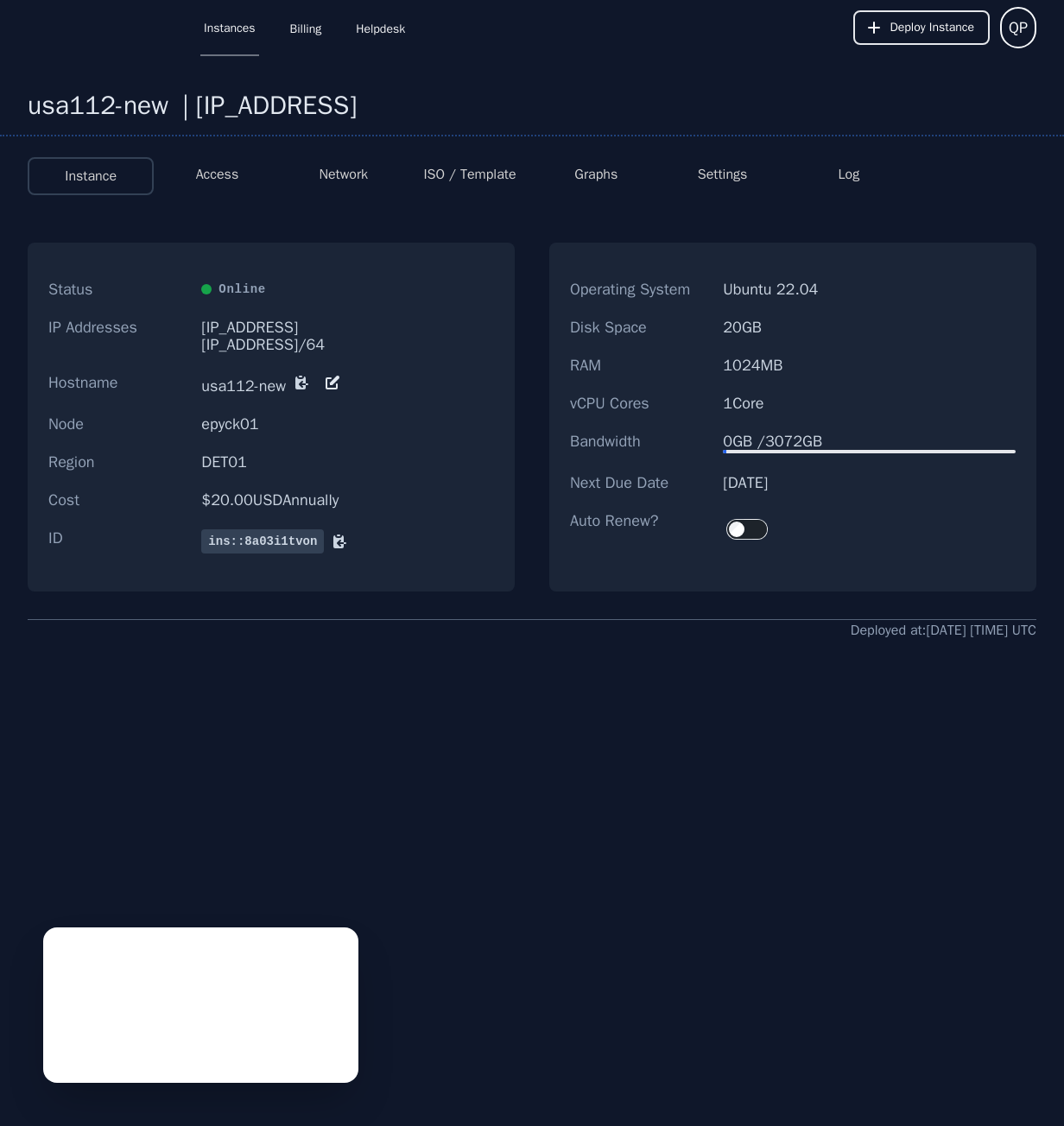 scroll, scrollTop: 0, scrollLeft: 0, axis: both 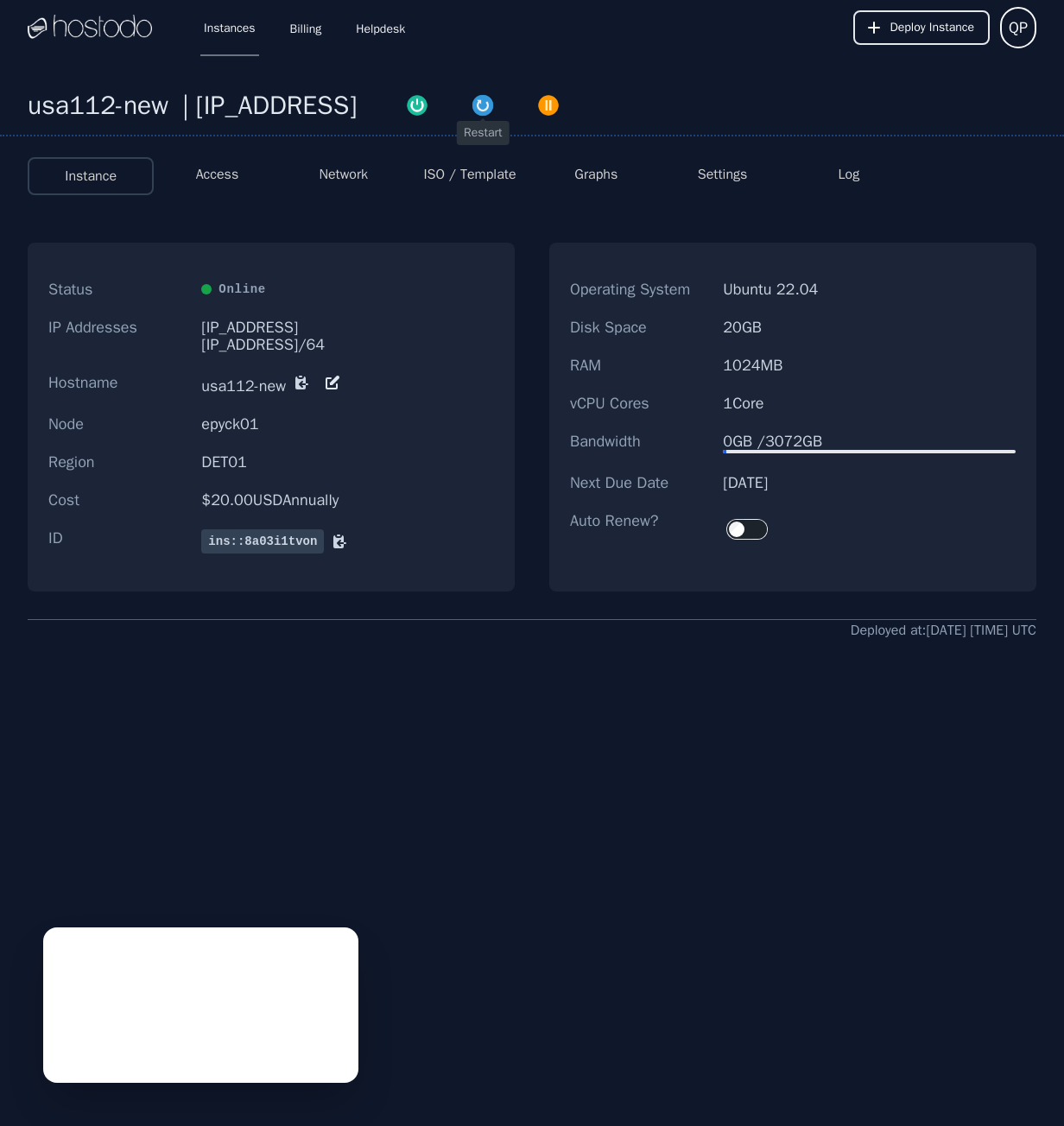 click at bounding box center [483, 105] 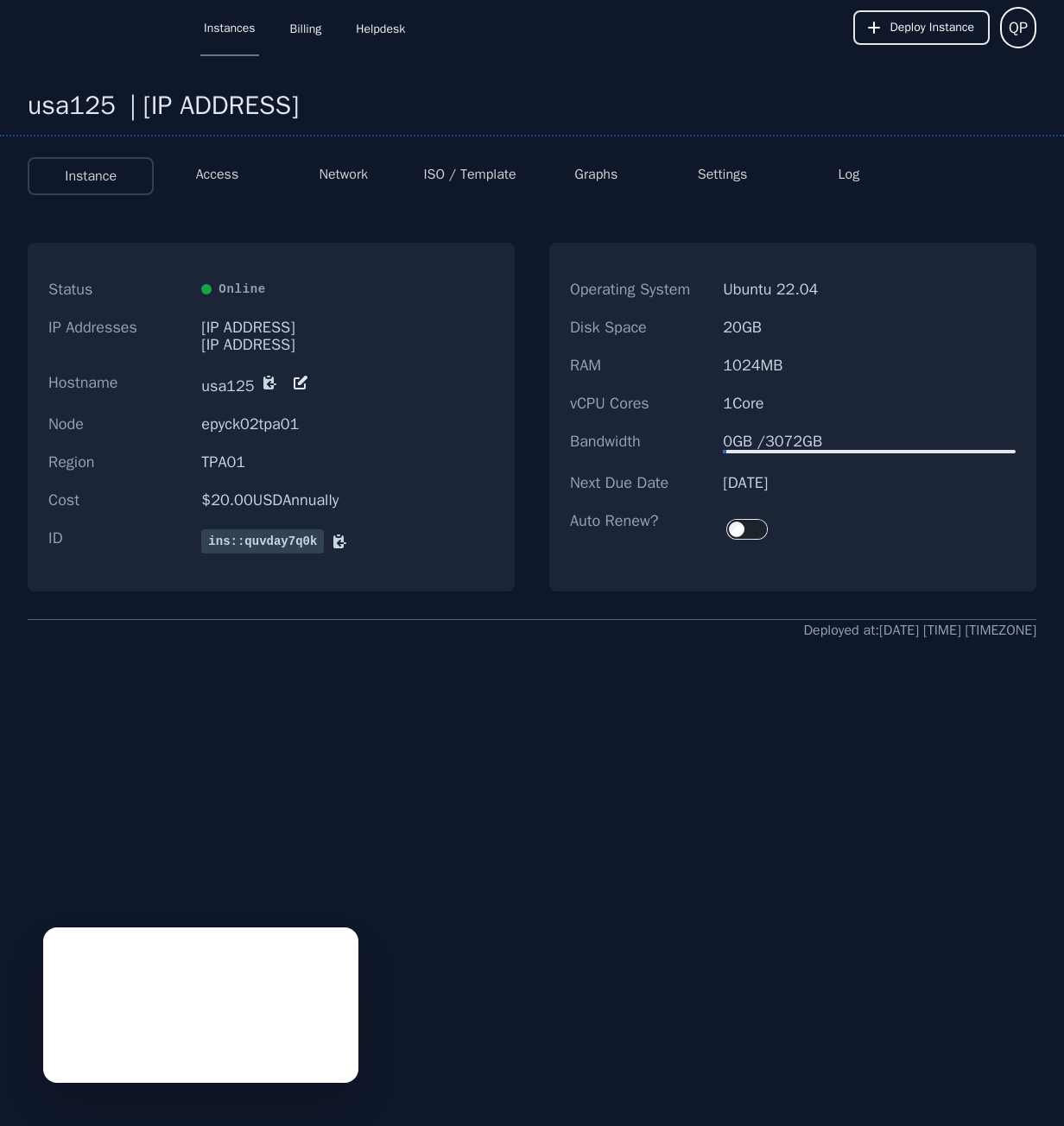 scroll, scrollTop: 0, scrollLeft: 0, axis: both 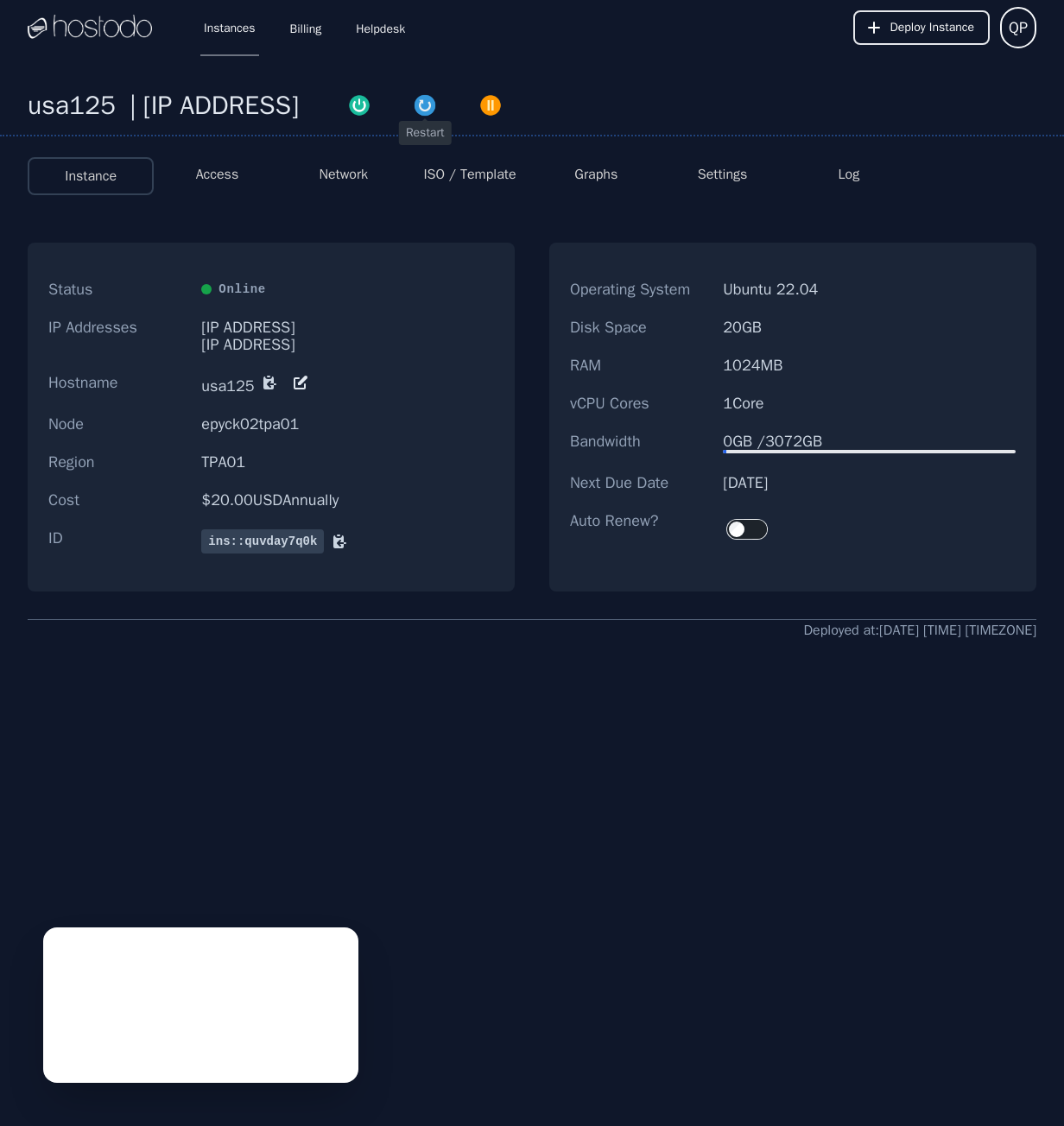 click at bounding box center [425, 105] 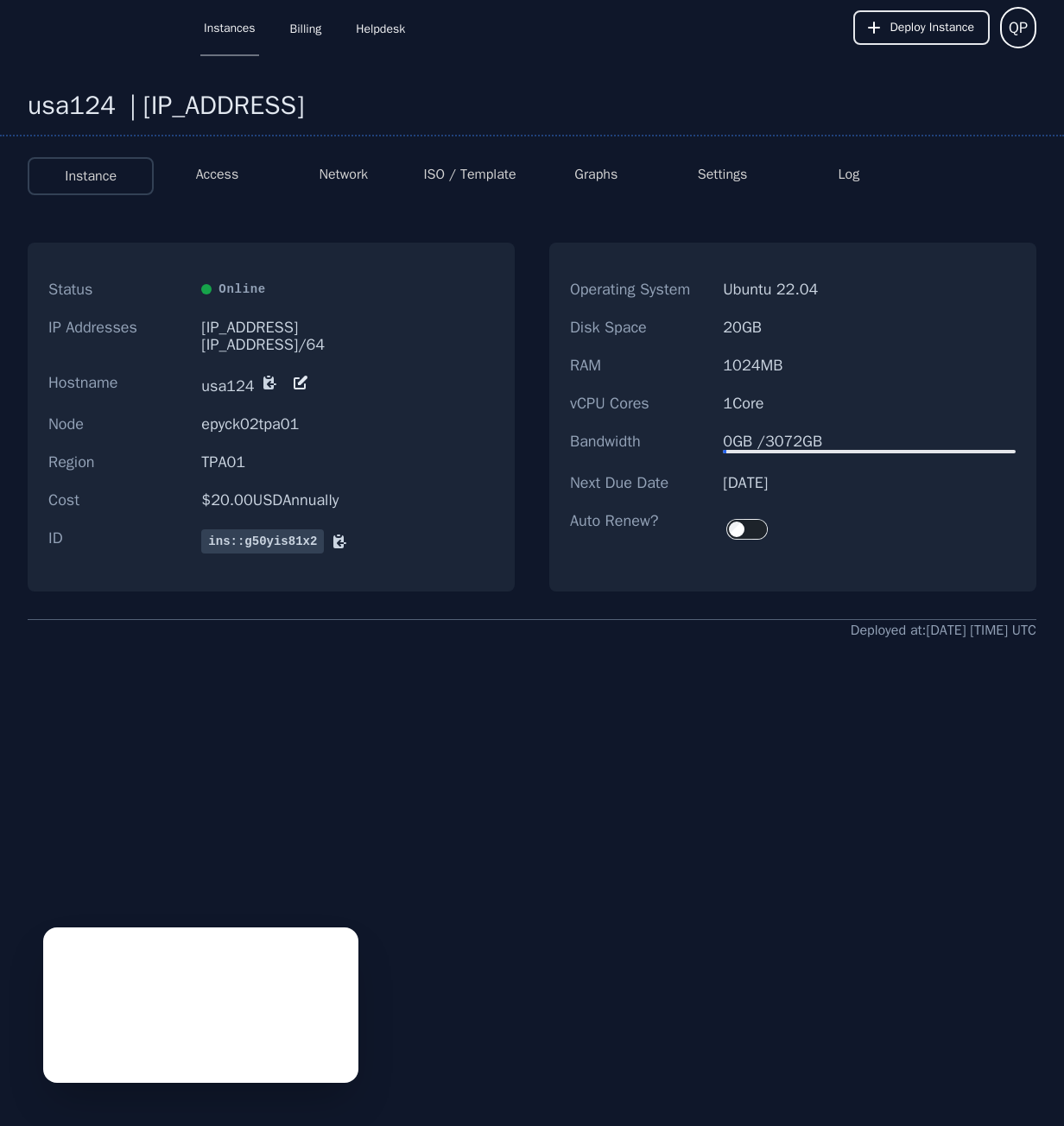 scroll, scrollTop: 0, scrollLeft: 0, axis: both 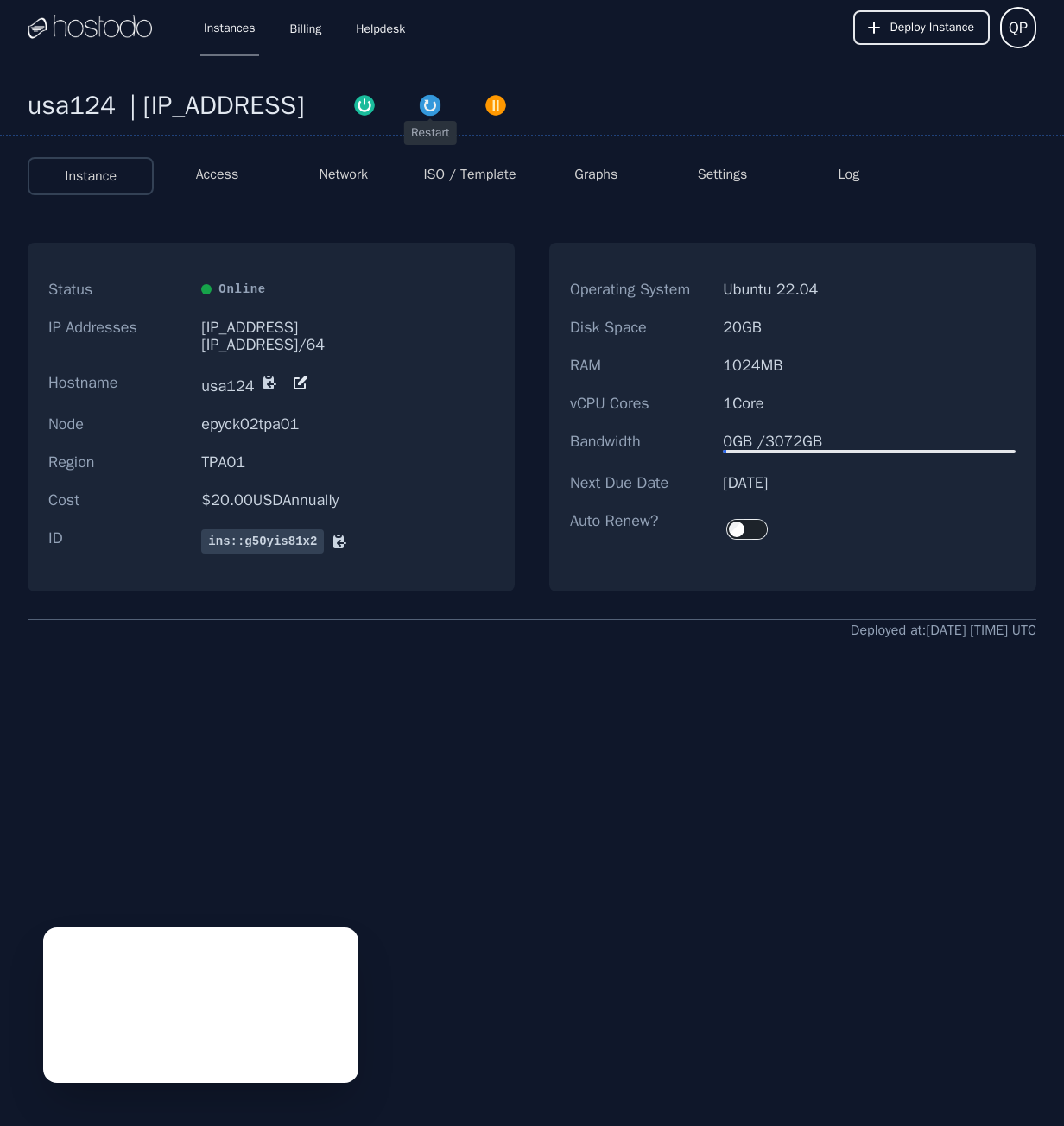 click at bounding box center [430, 105] 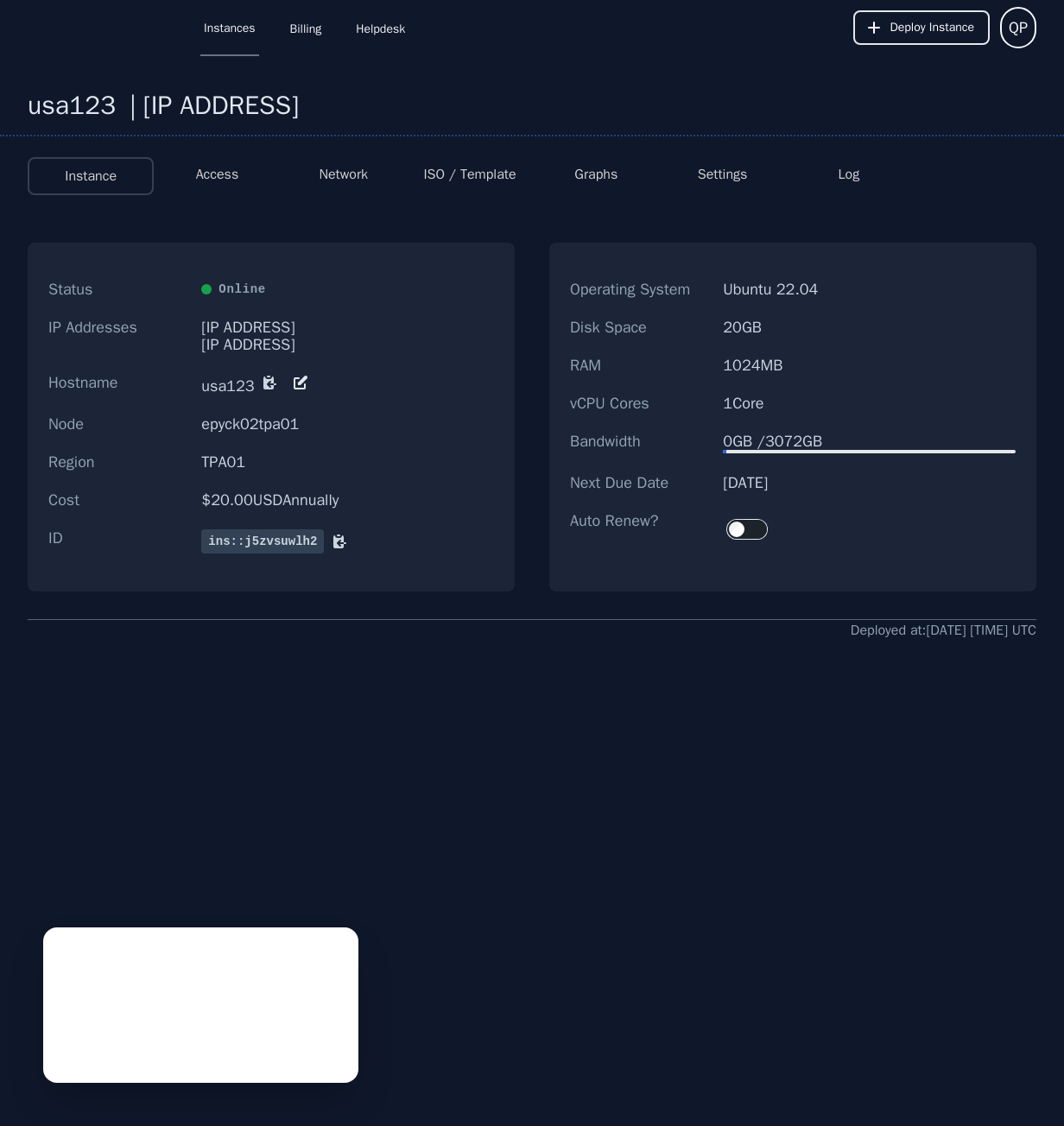 scroll, scrollTop: 0, scrollLeft: 0, axis: both 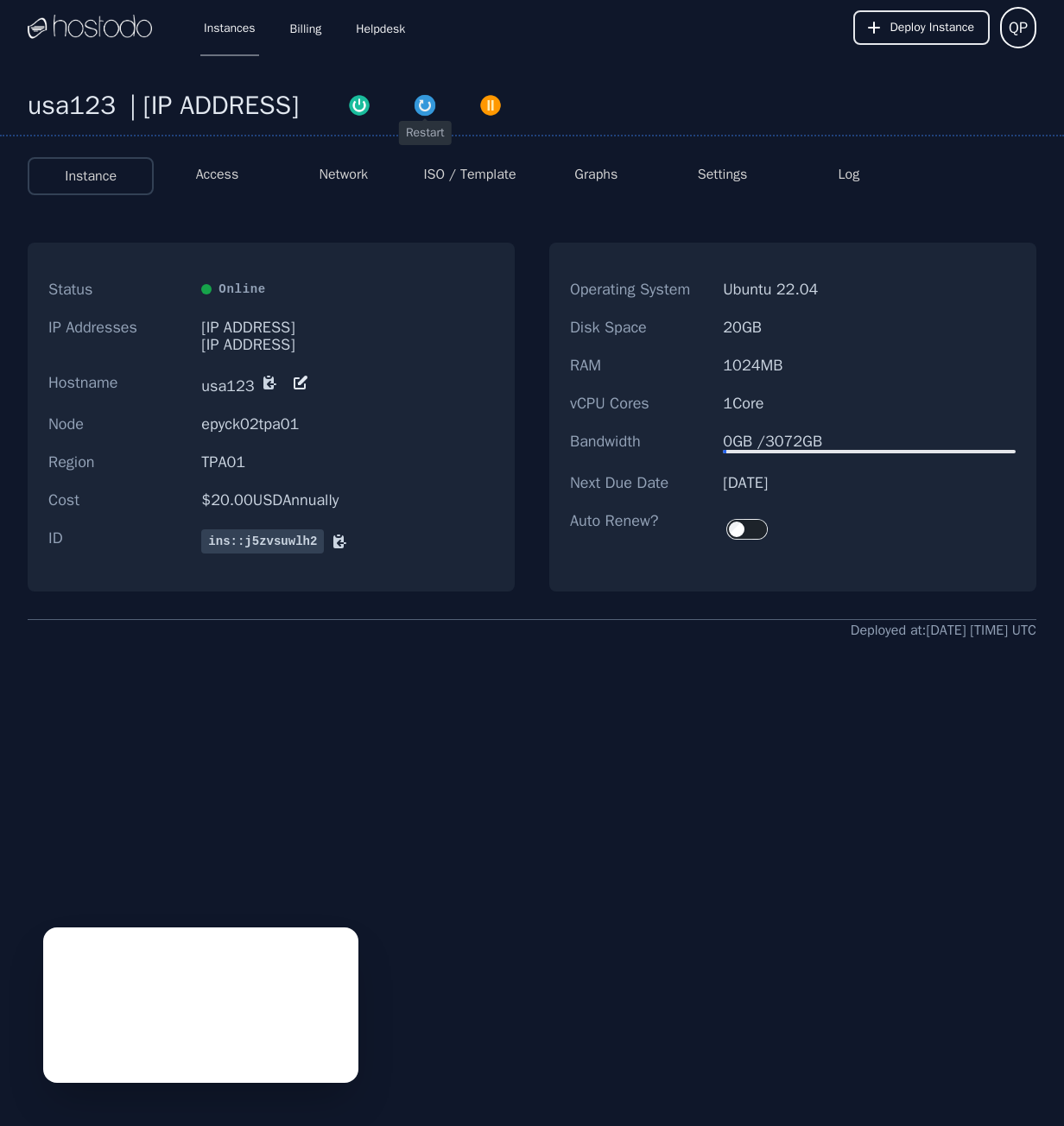 click at bounding box center [425, 105] 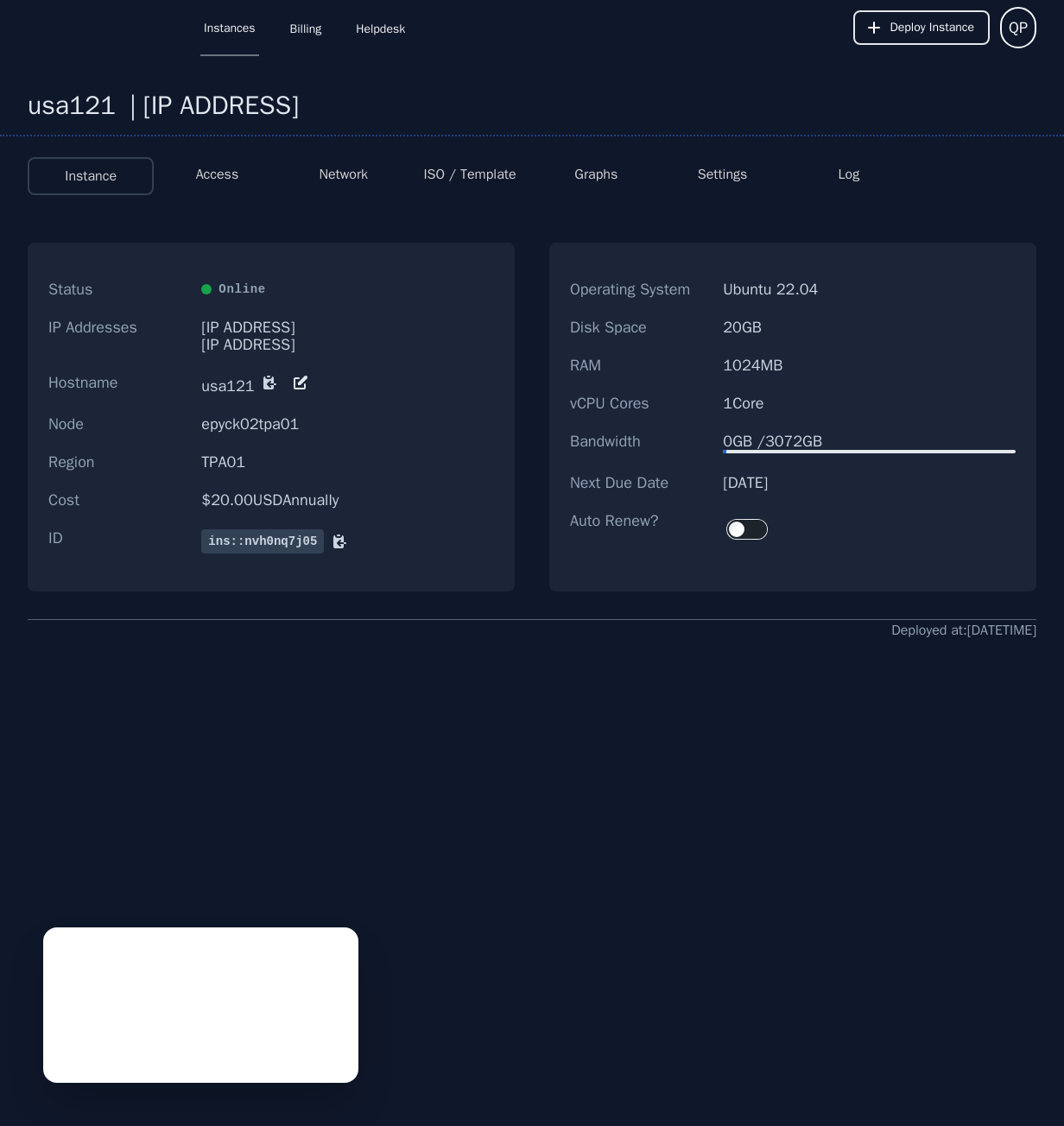 scroll, scrollTop: 0, scrollLeft: 0, axis: both 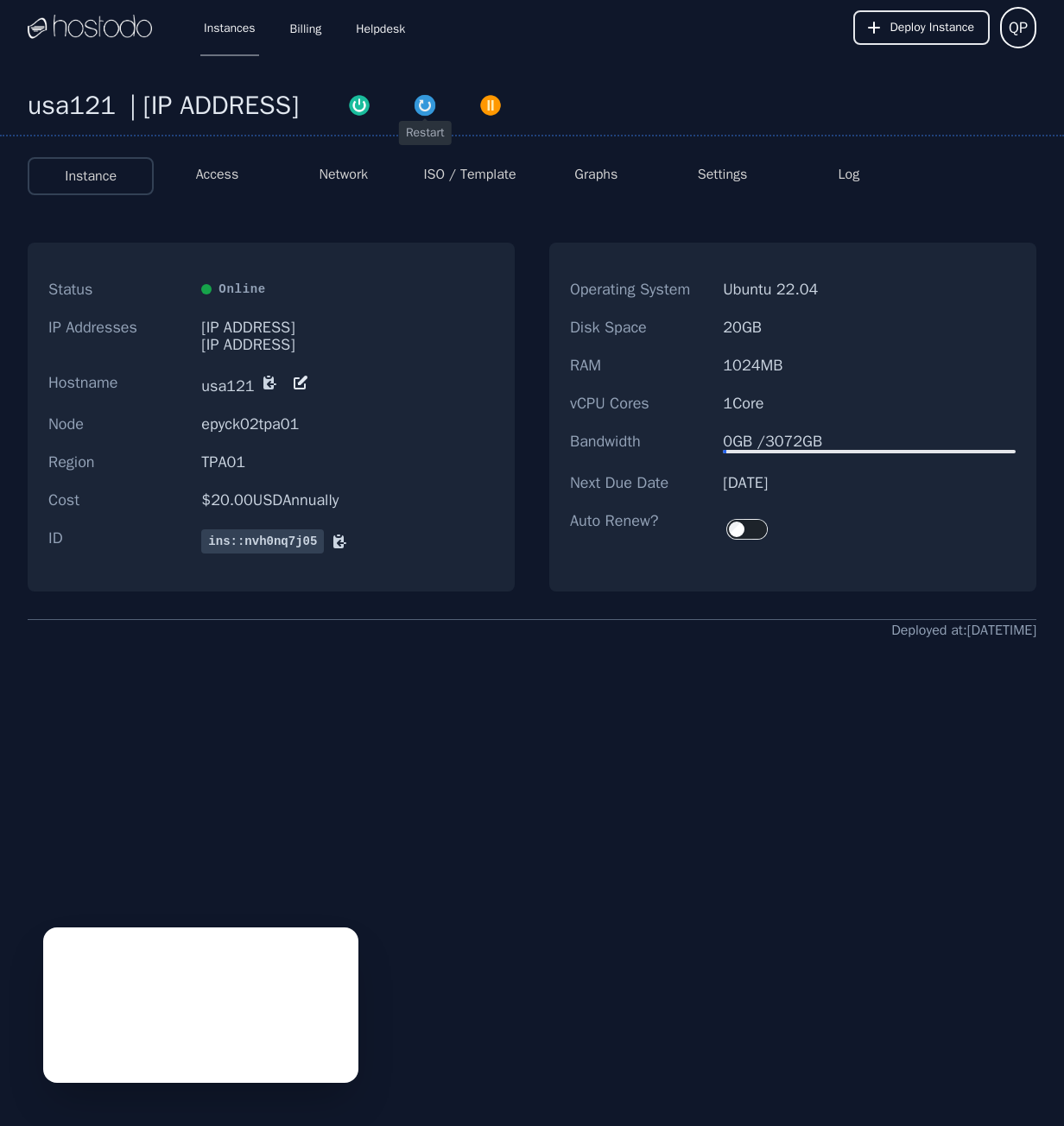 click at bounding box center [425, 105] 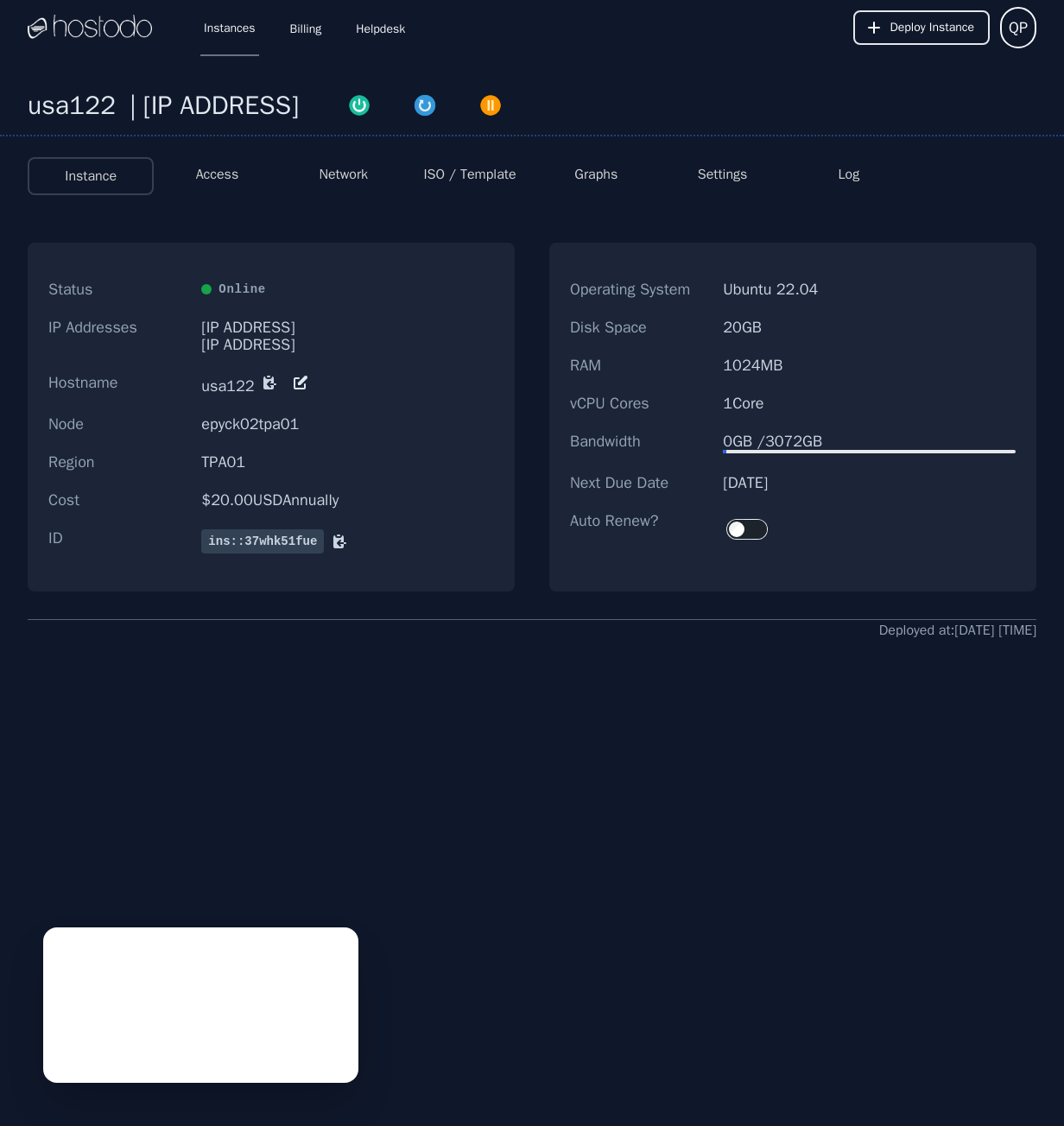 scroll, scrollTop: 0, scrollLeft: 0, axis: both 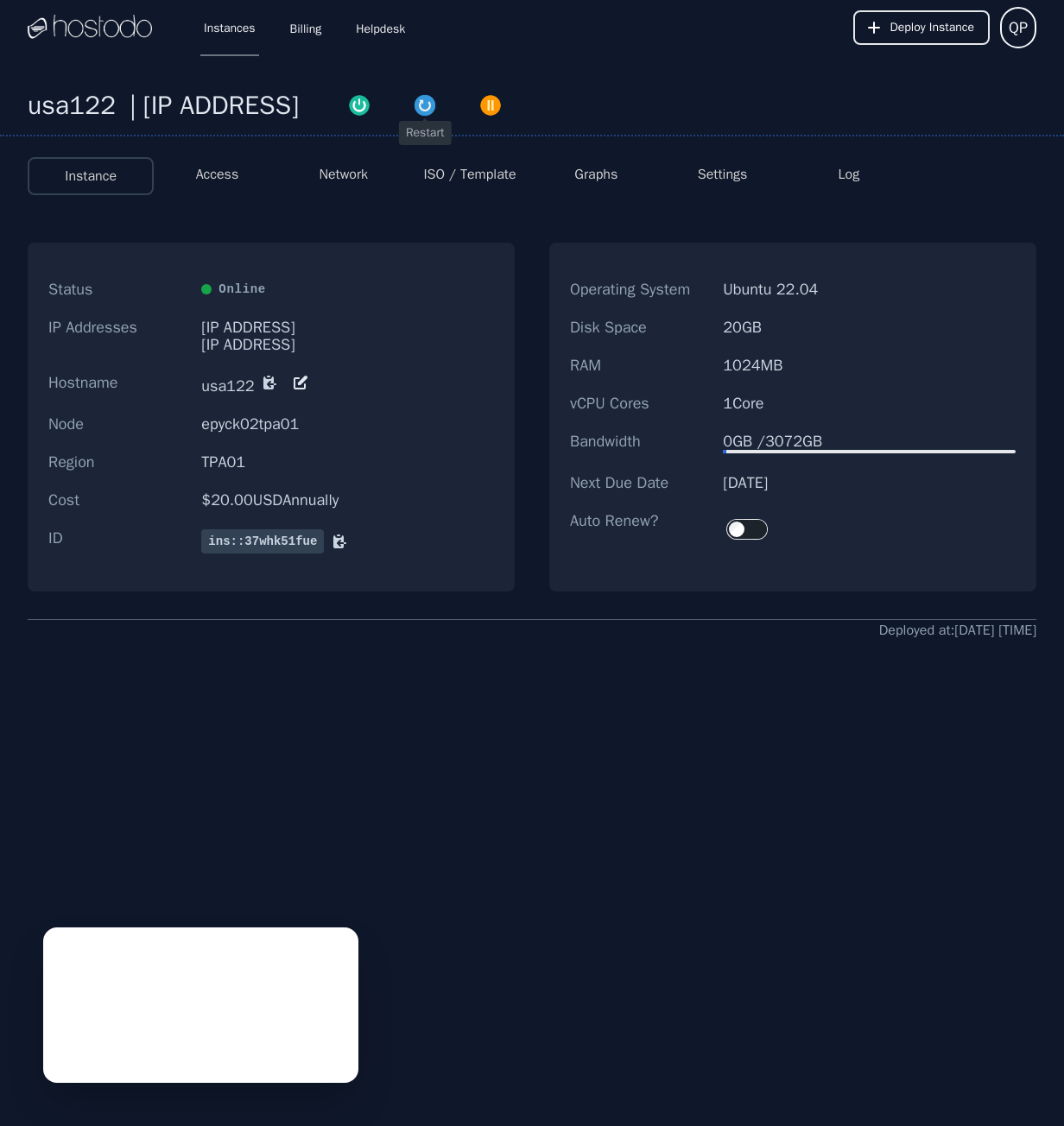 click at bounding box center (425, 105) 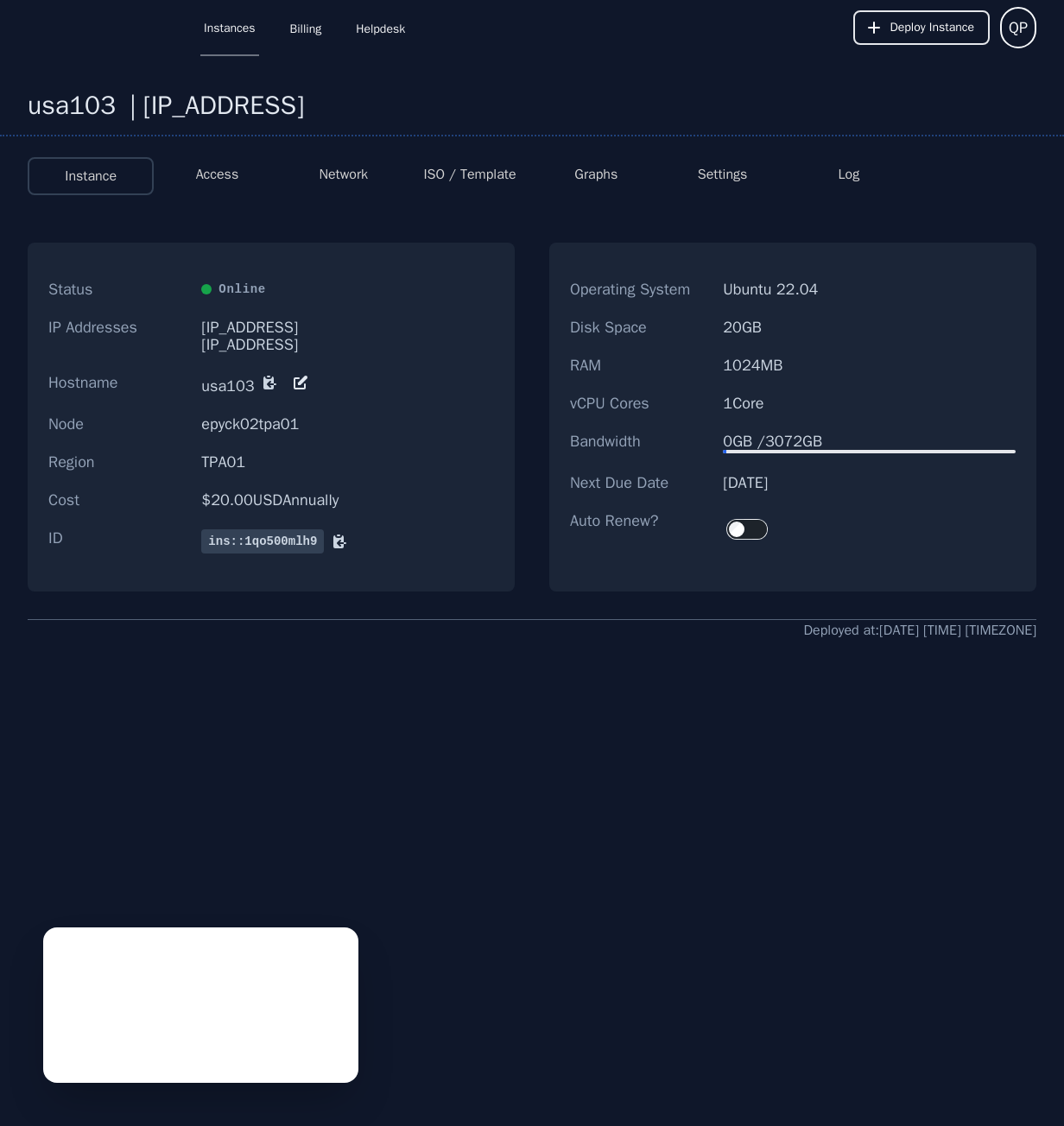 scroll, scrollTop: 0, scrollLeft: 0, axis: both 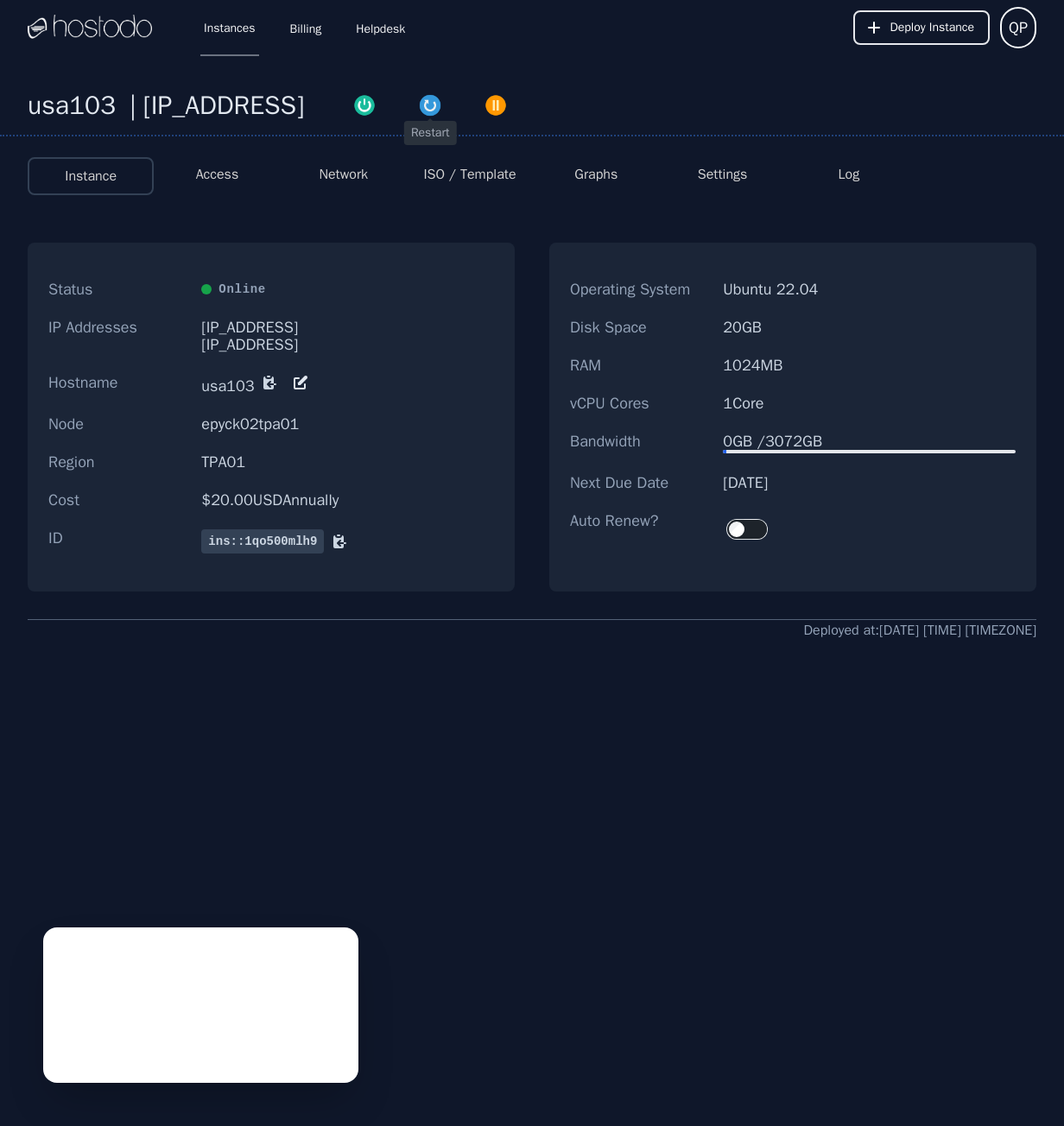 click at bounding box center [430, 105] 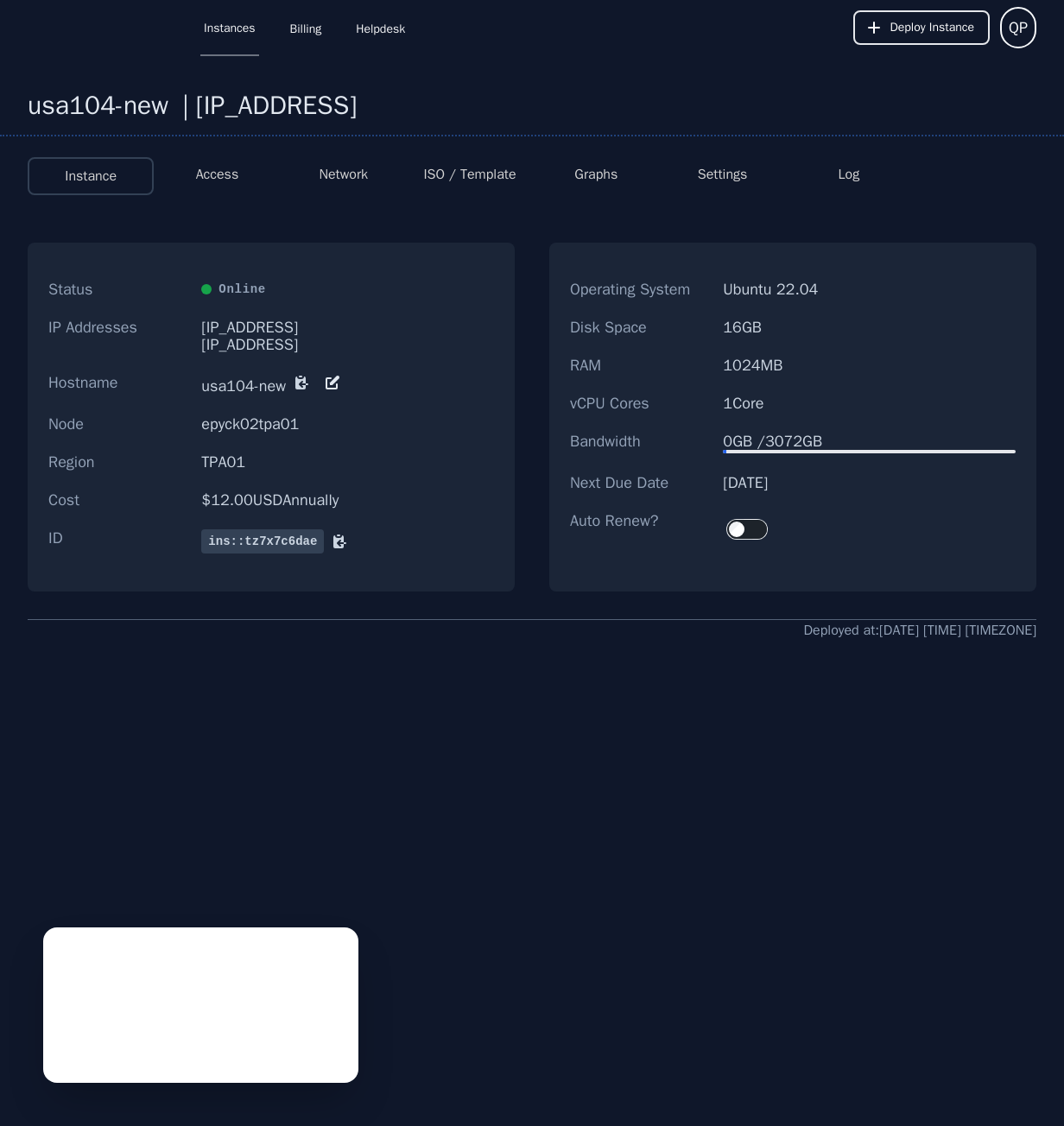 scroll, scrollTop: 0, scrollLeft: 0, axis: both 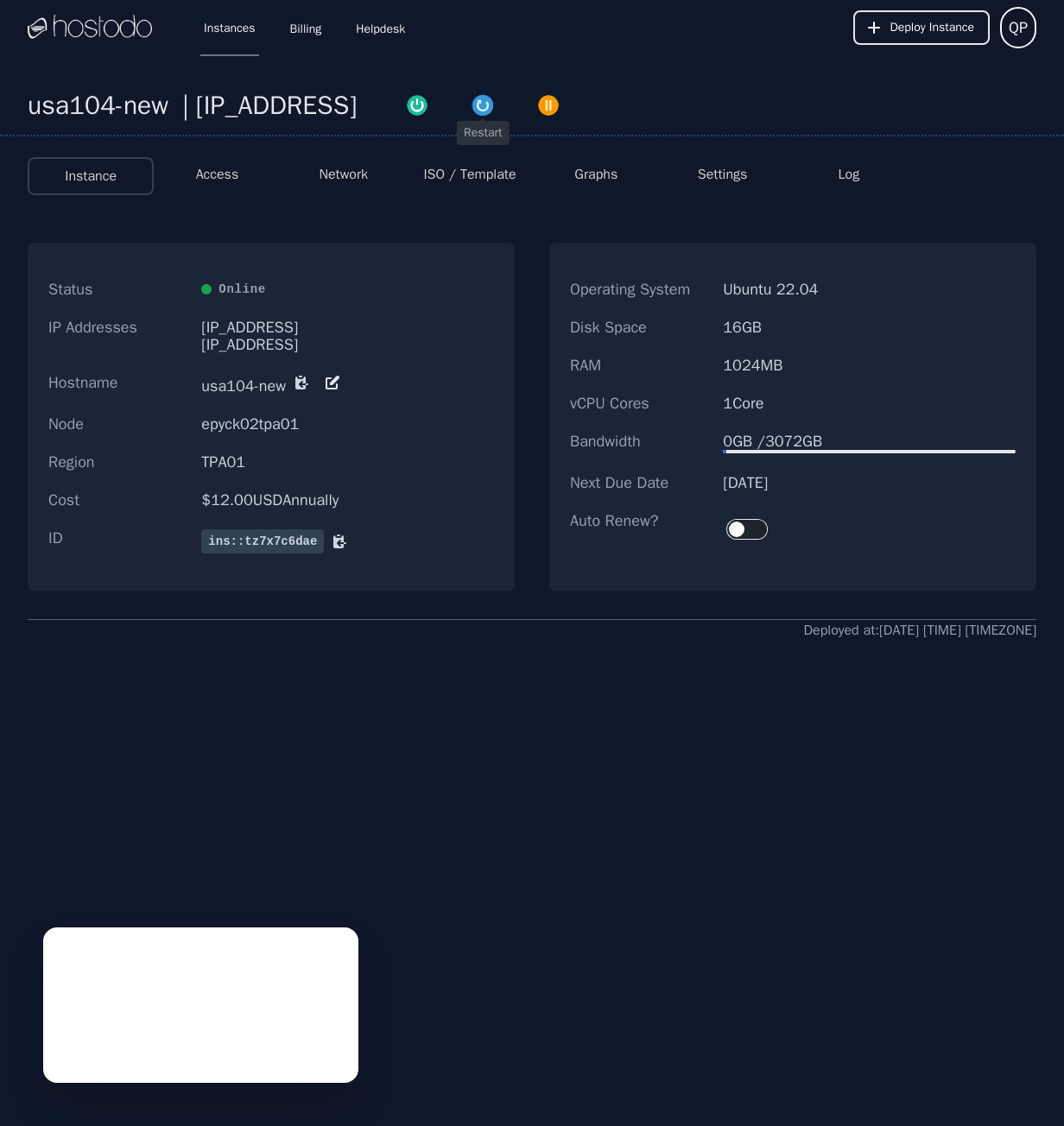 click at bounding box center [483, 105] 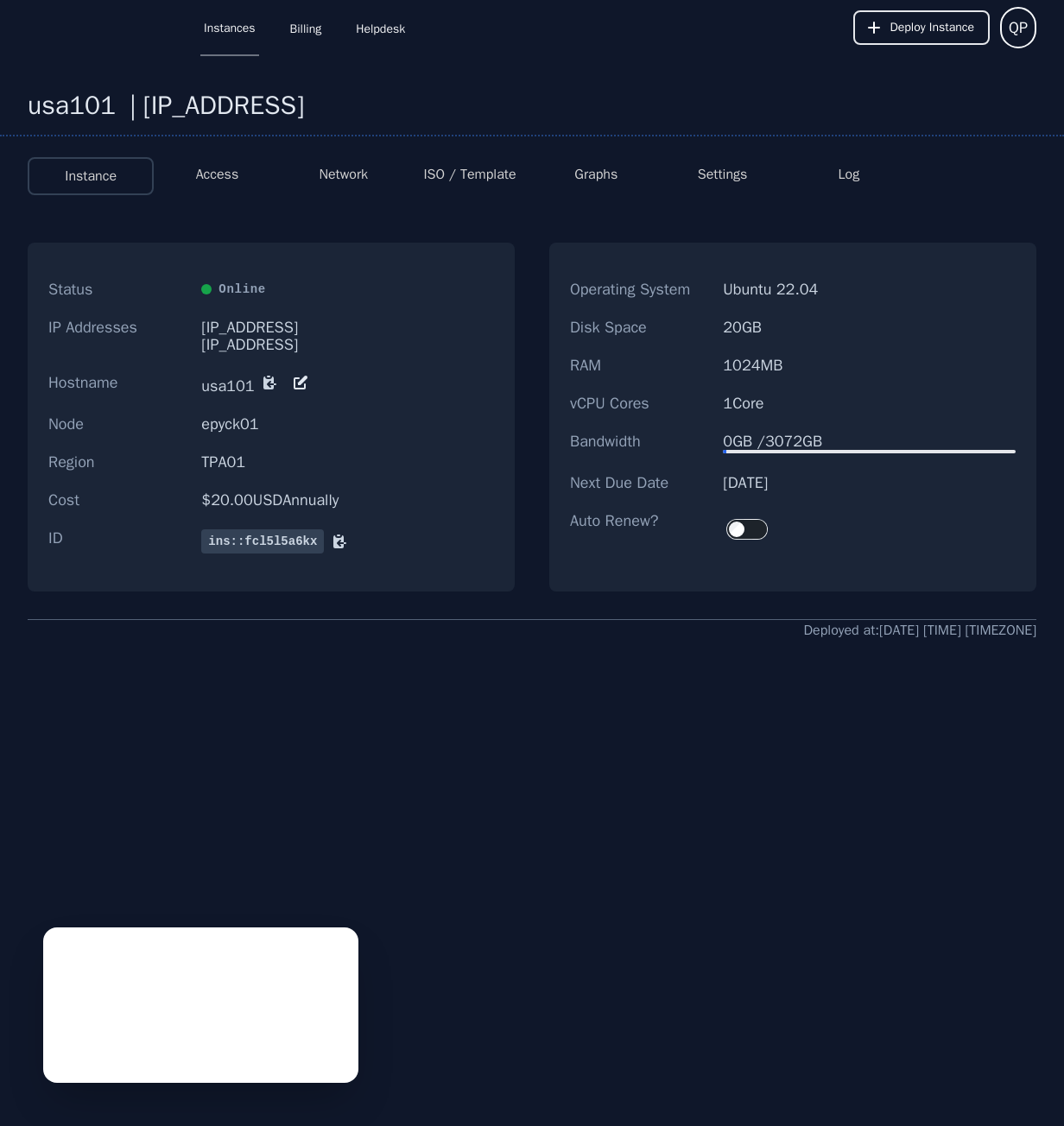 scroll, scrollTop: 0, scrollLeft: 0, axis: both 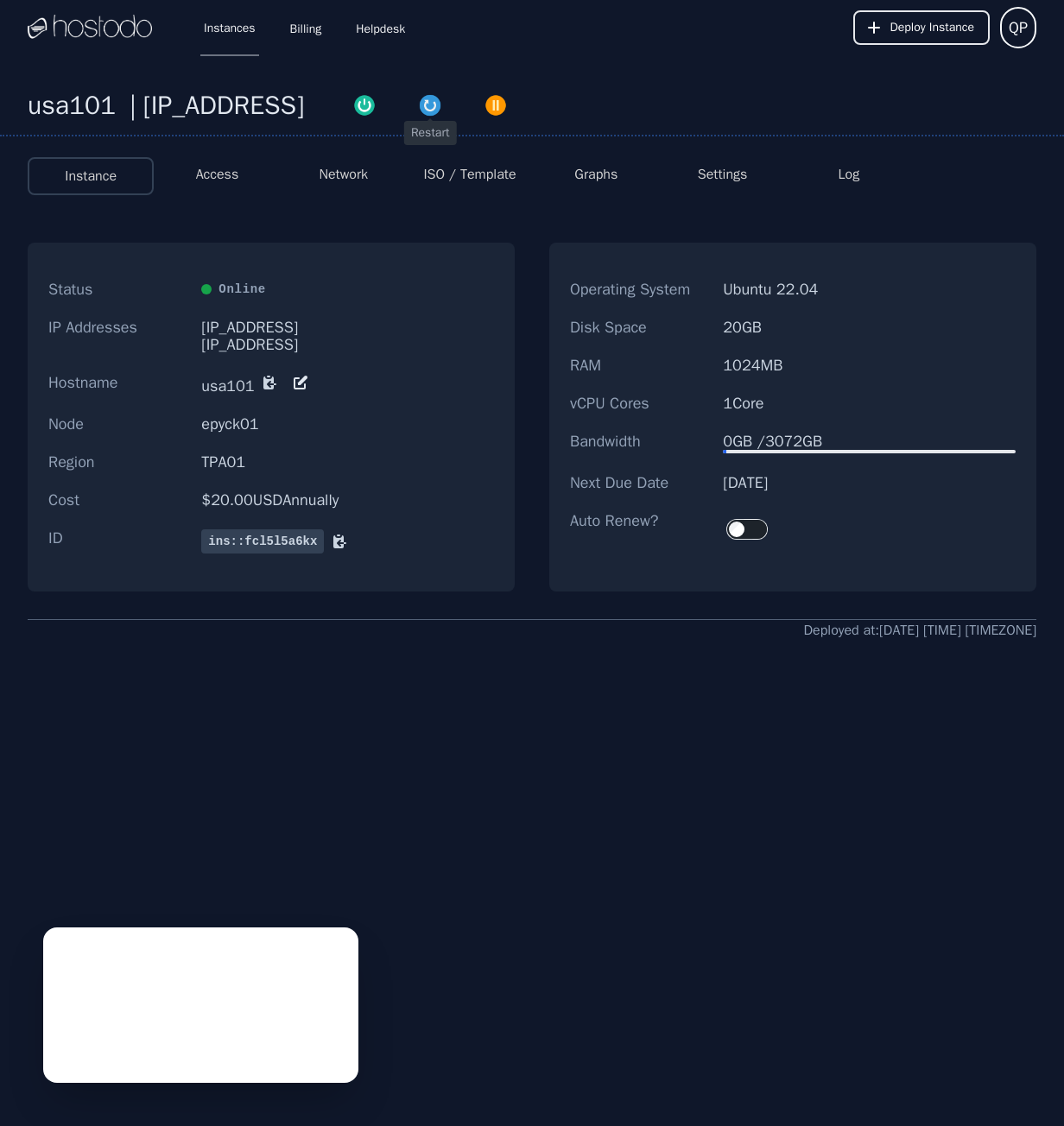 click at bounding box center [430, 105] 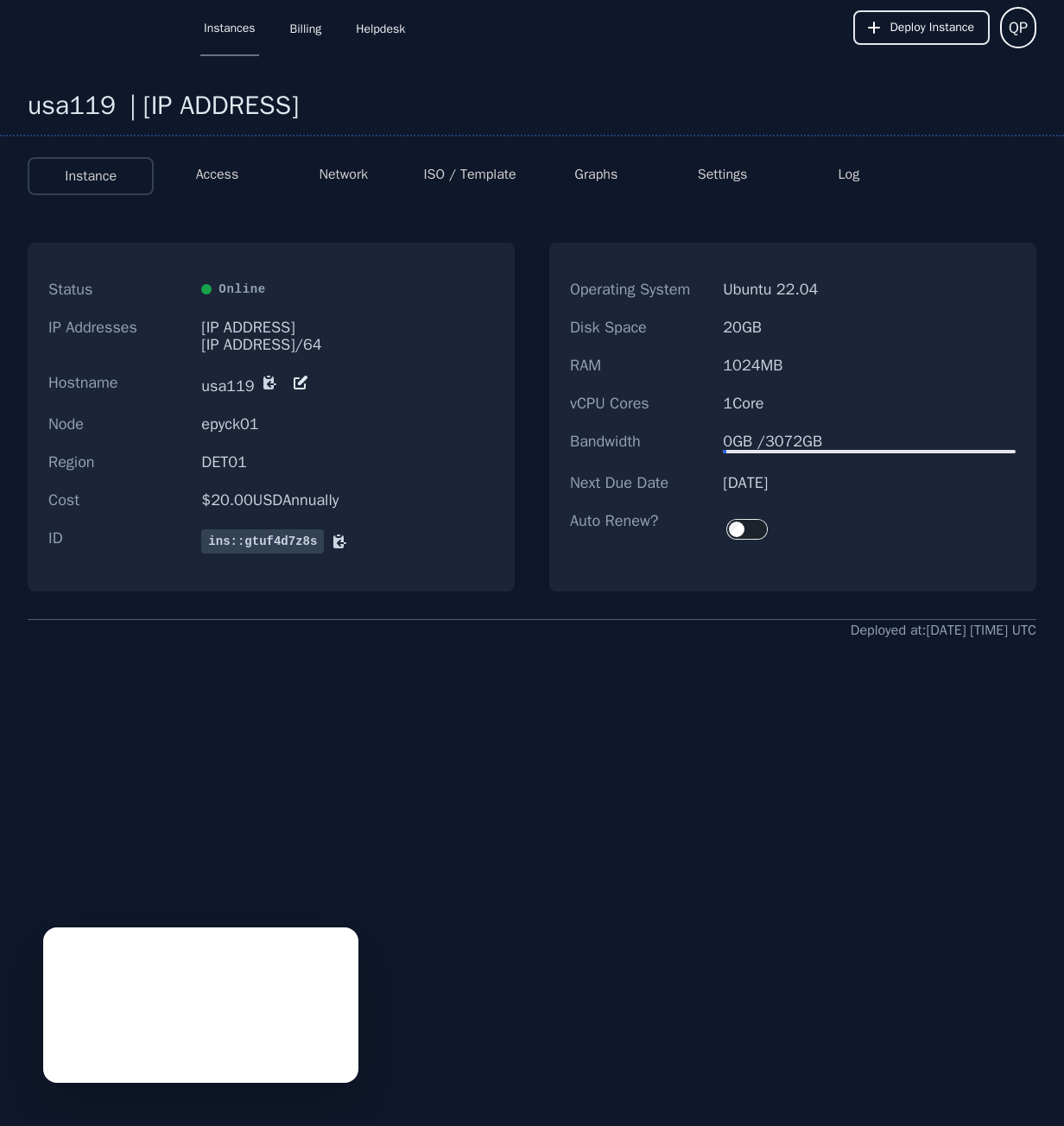 scroll, scrollTop: 0, scrollLeft: 0, axis: both 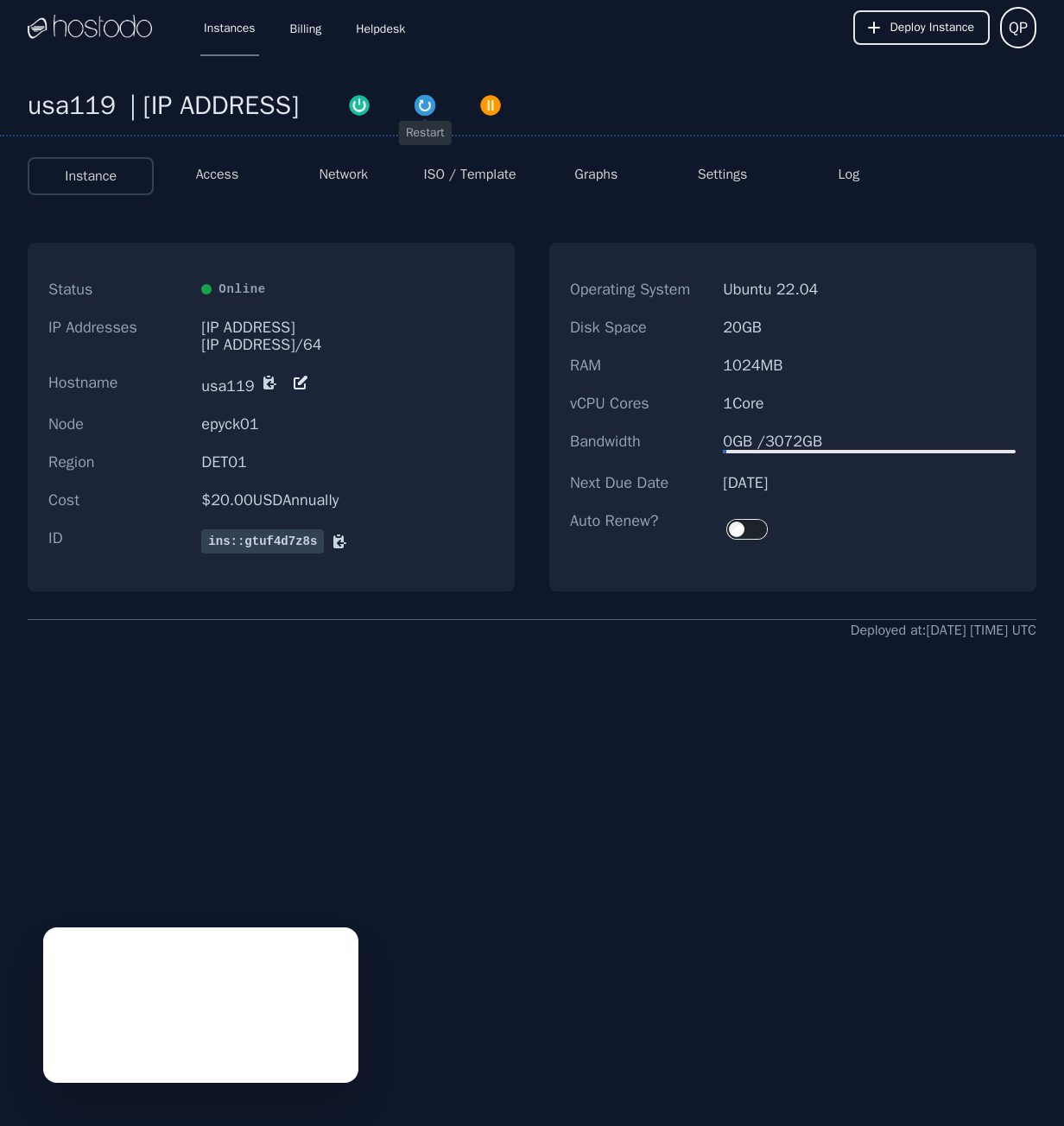 click at bounding box center [425, 105] 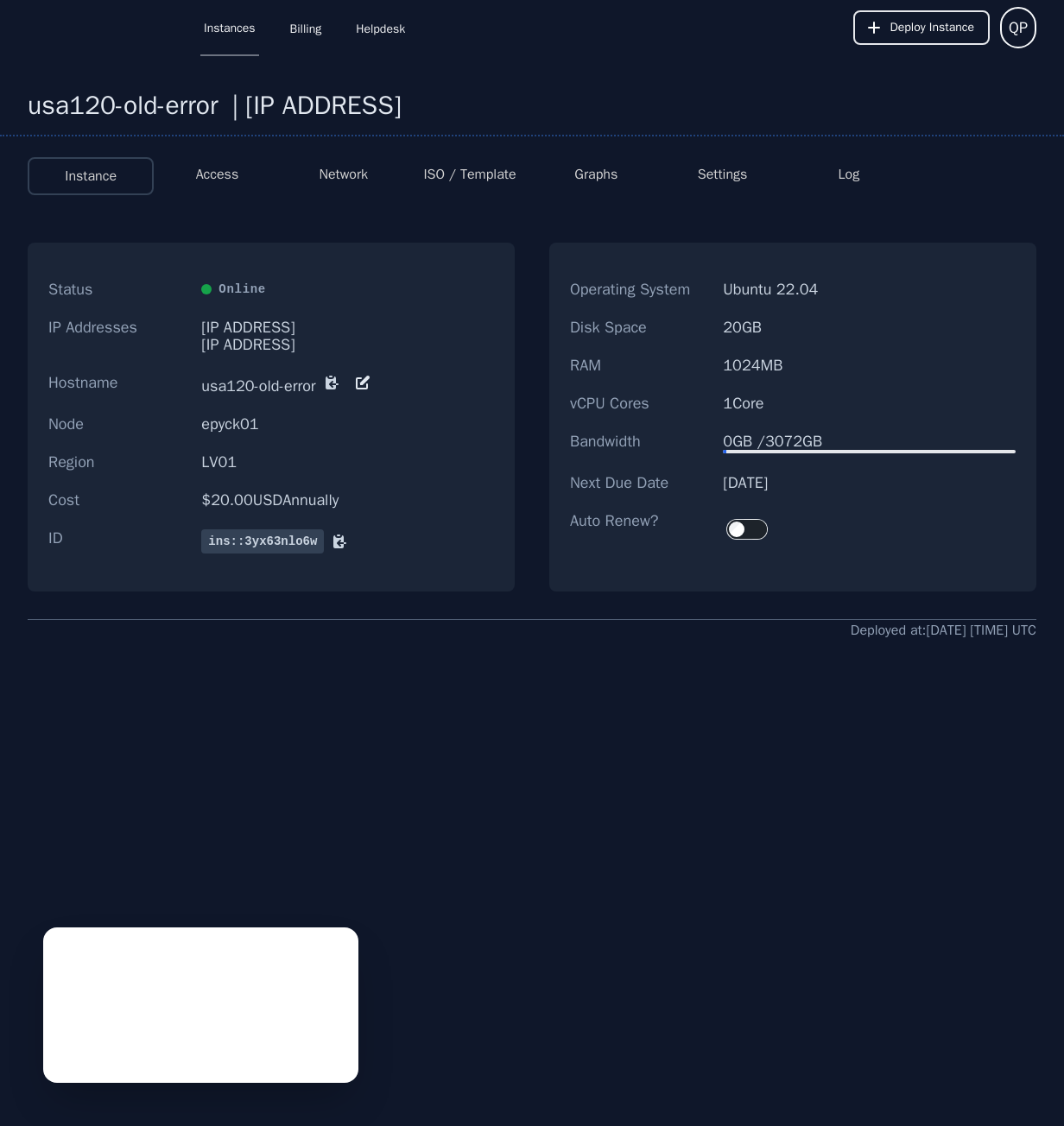 scroll, scrollTop: 0, scrollLeft: 0, axis: both 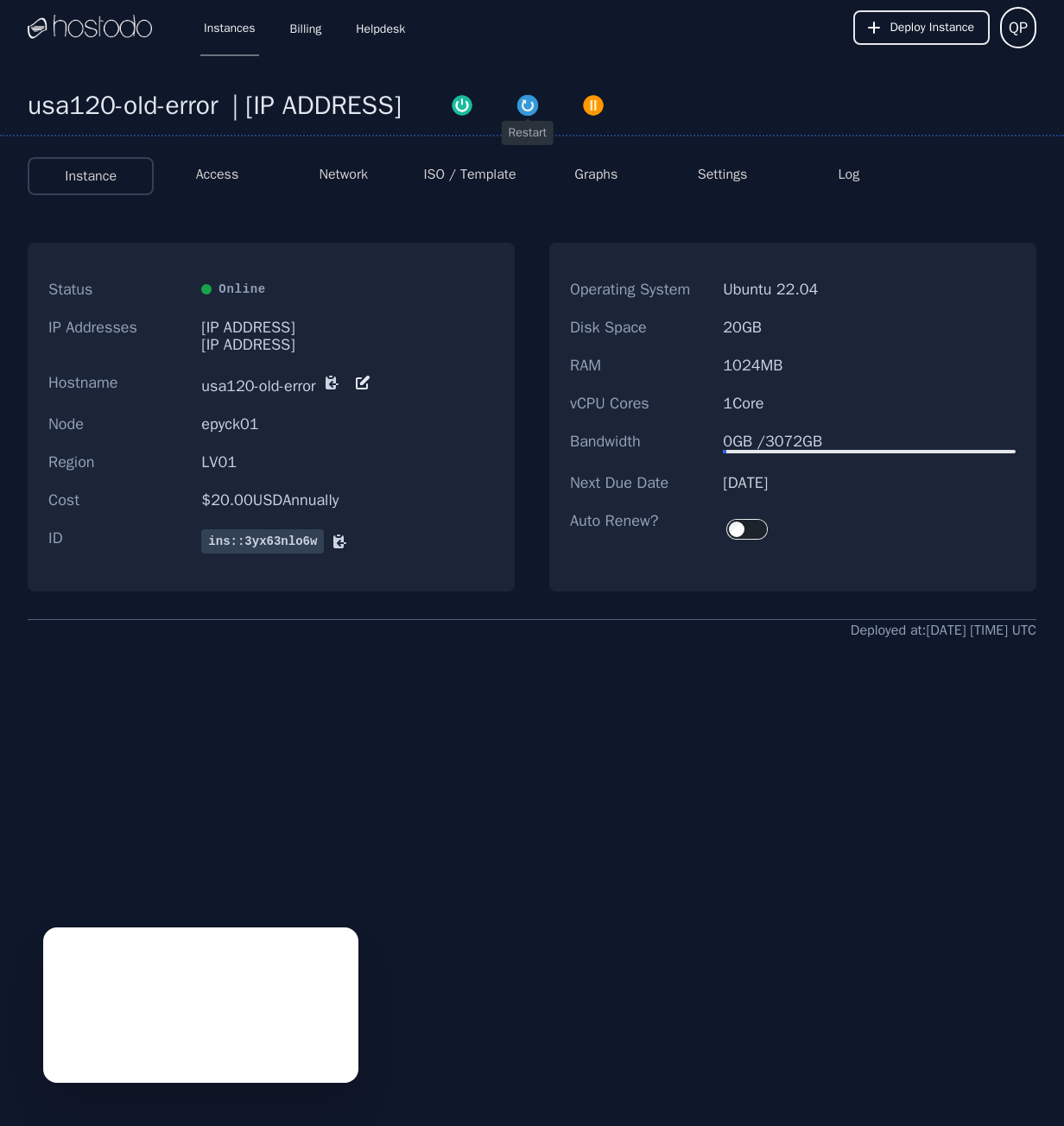 click at bounding box center [528, 105] 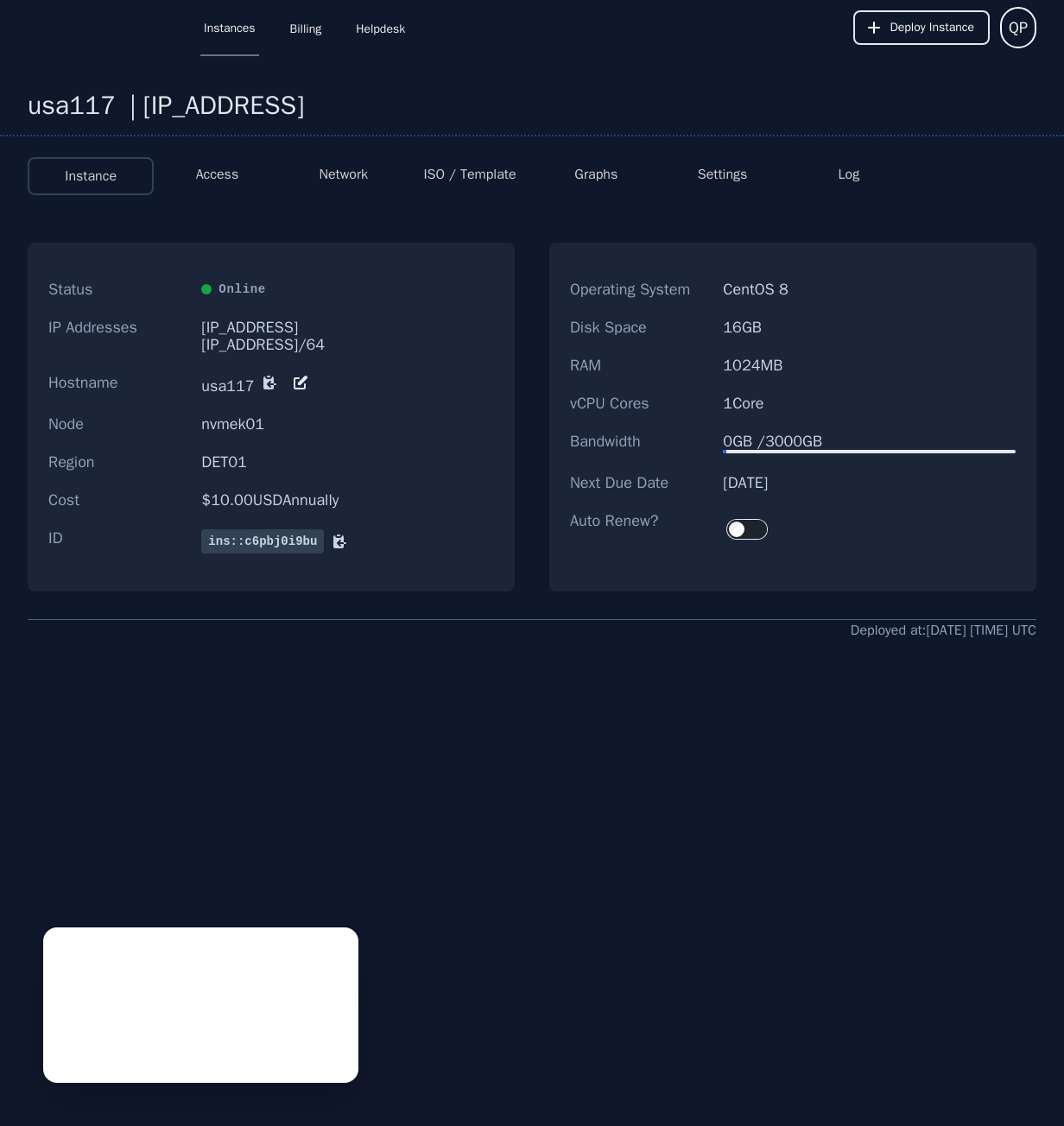scroll, scrollTop: 0, scrollLeft: 0, axis: both 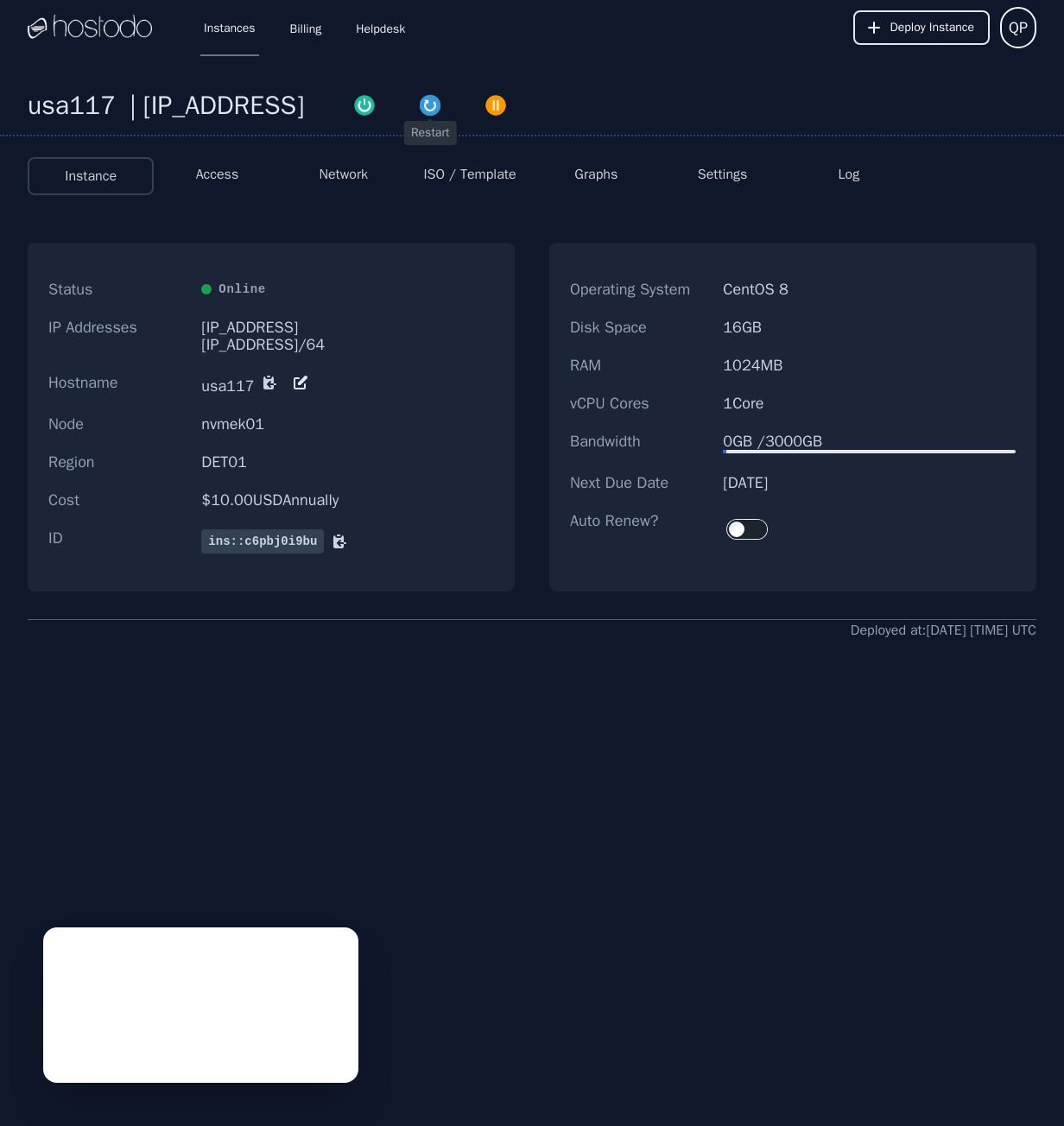 click at bounding box center [430, 105] 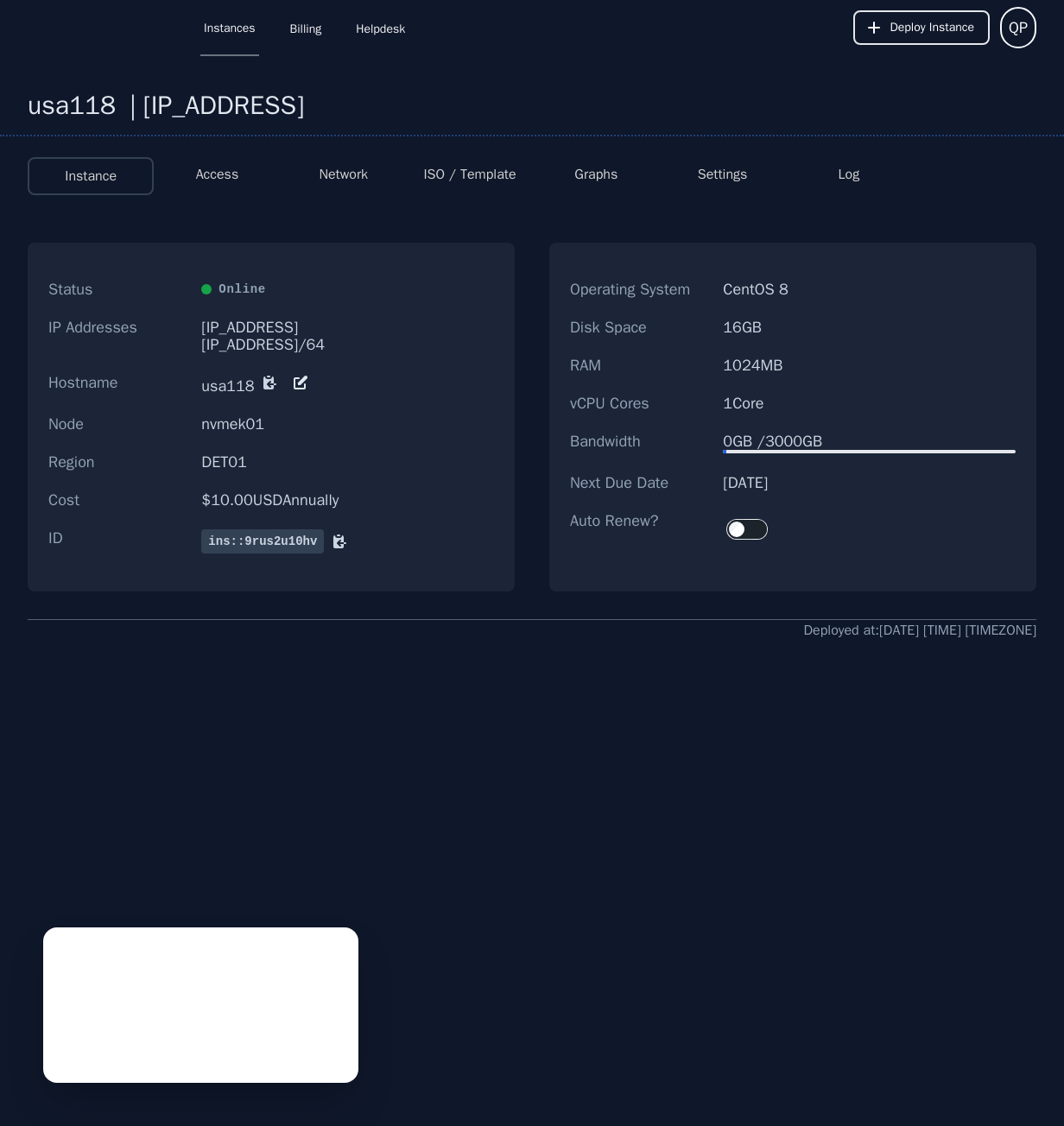 scroll, scrollTop: 0, scrollLeft: 0, axis: both 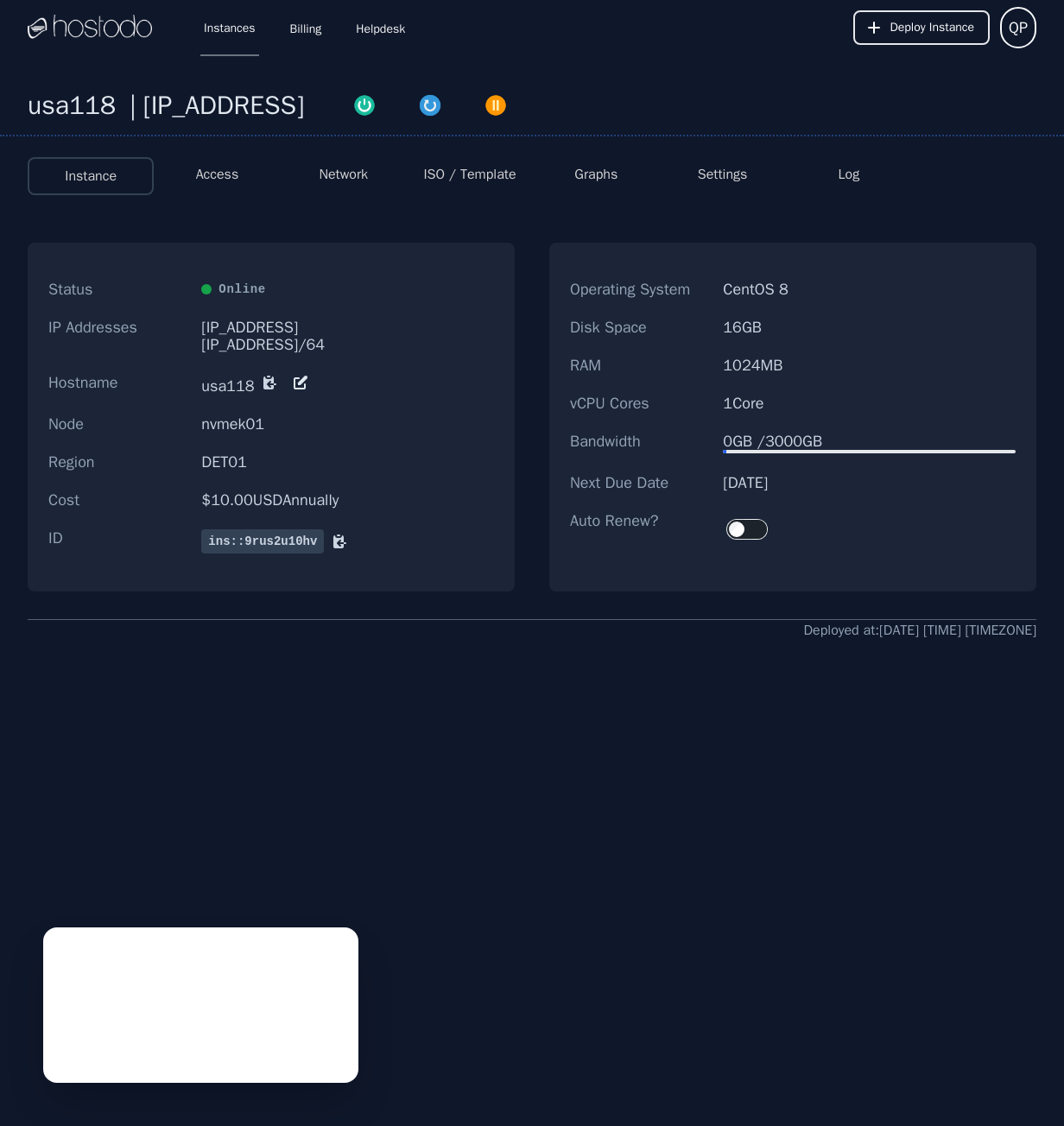 drag, startPoint x: 428, startPoint y: 106, endPoint x: 451, endPoint y: 68, distance: 44.41846 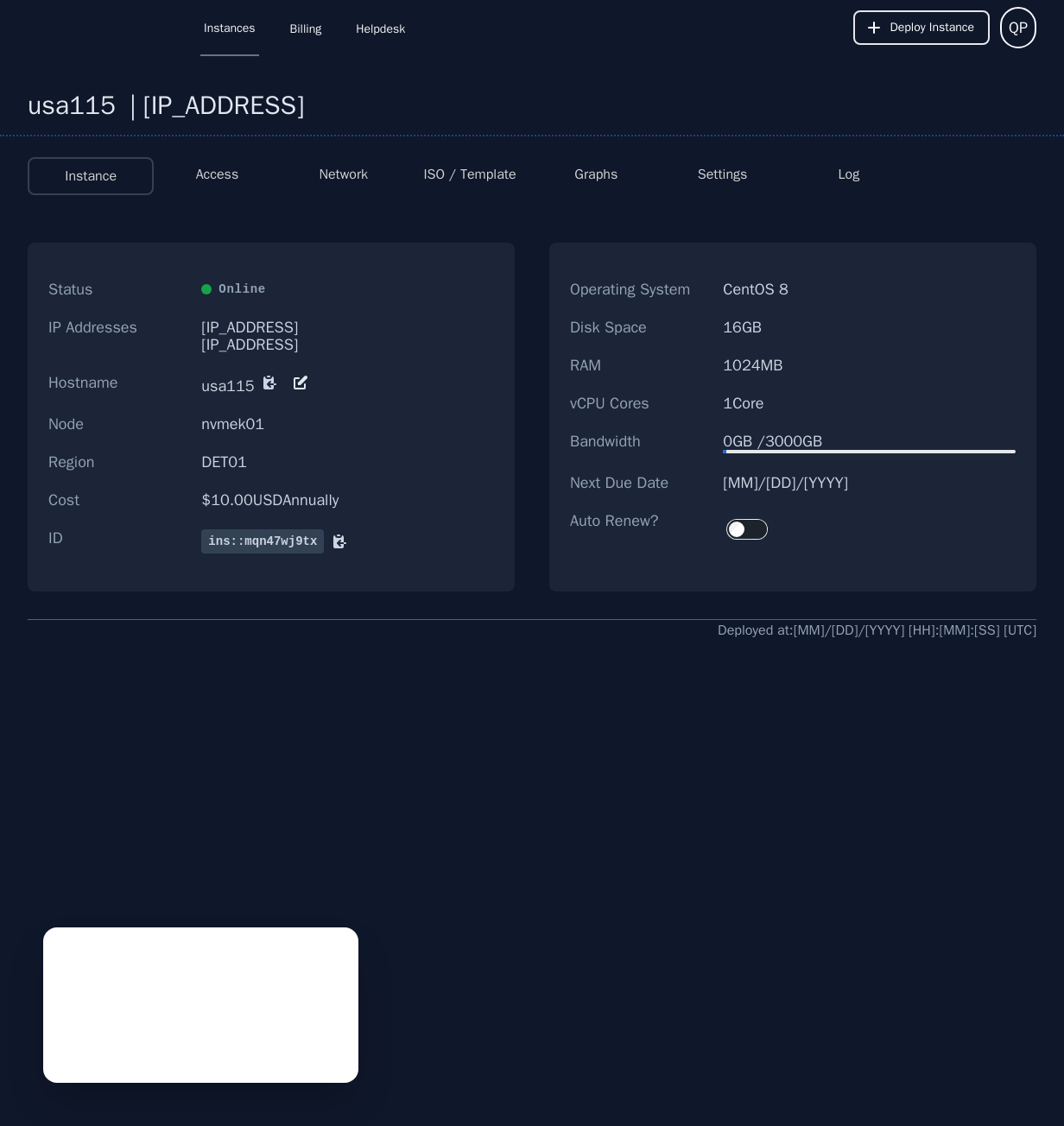 scroll, scrollTop: 0, scrollLeft: 0, axis: both 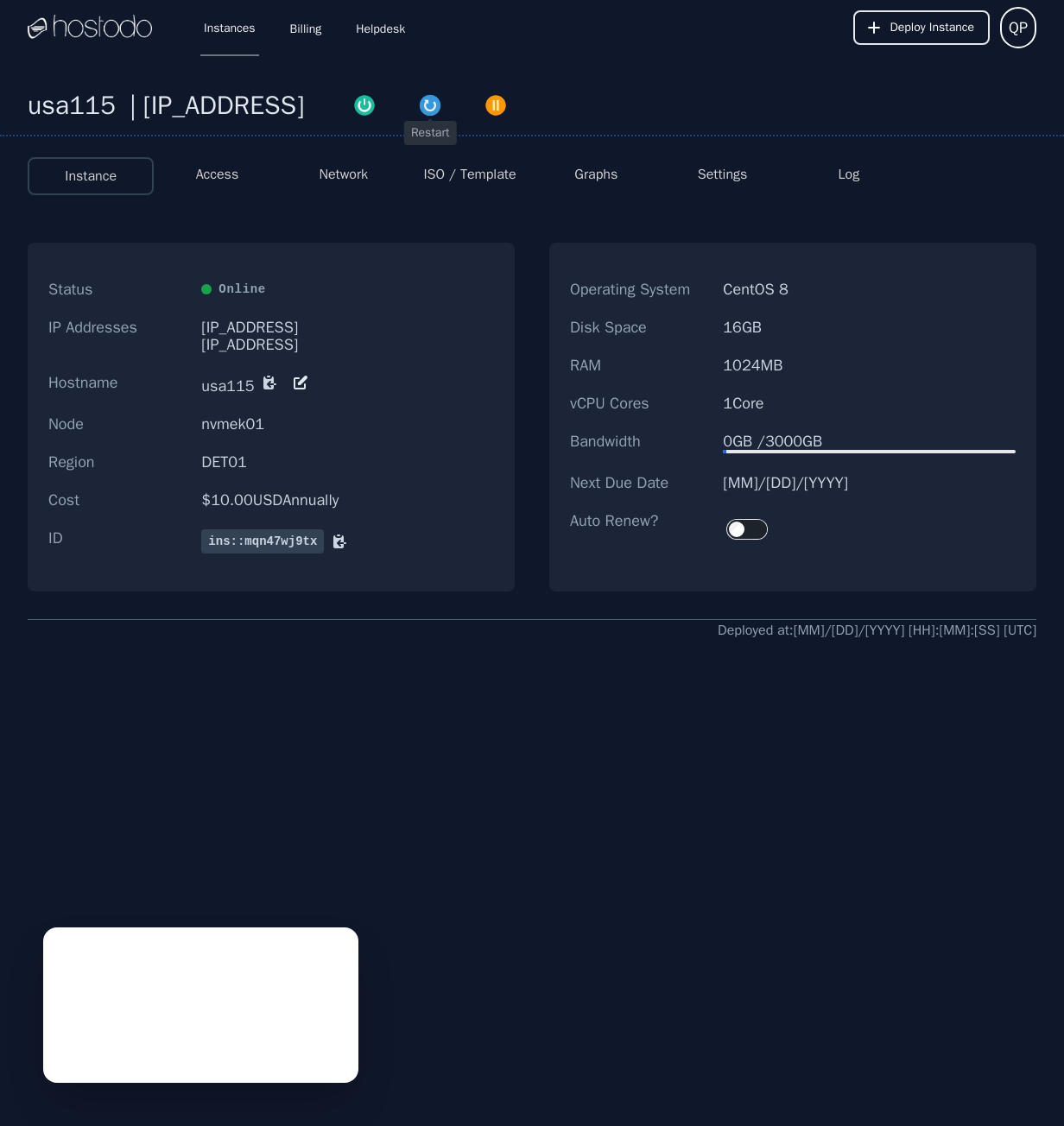 click at bounding box center [430, 105] 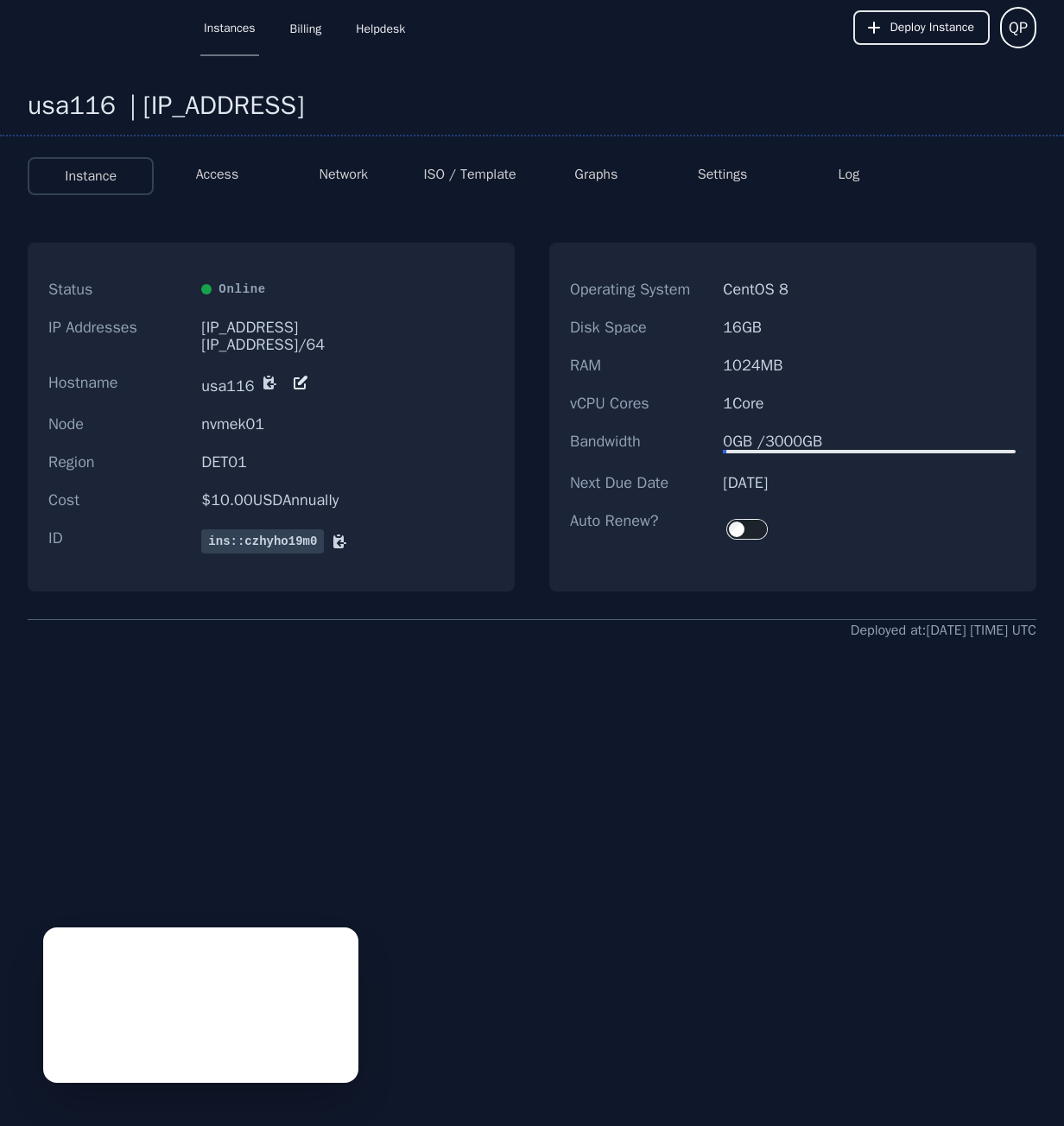 scroll, scrollTop: 0, scrollLeft: 0, axis: both 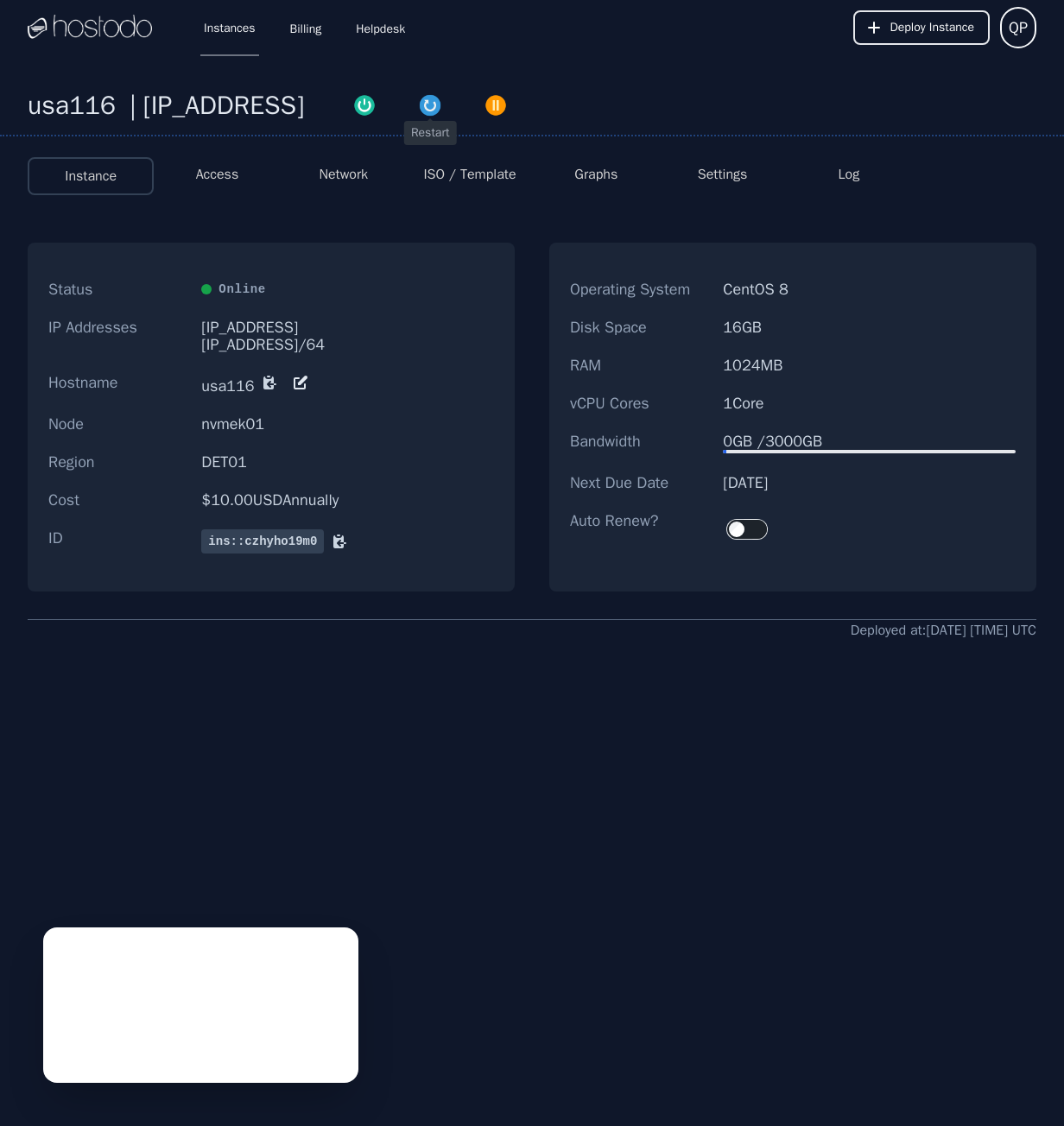 click at bounding box center (430, 105) 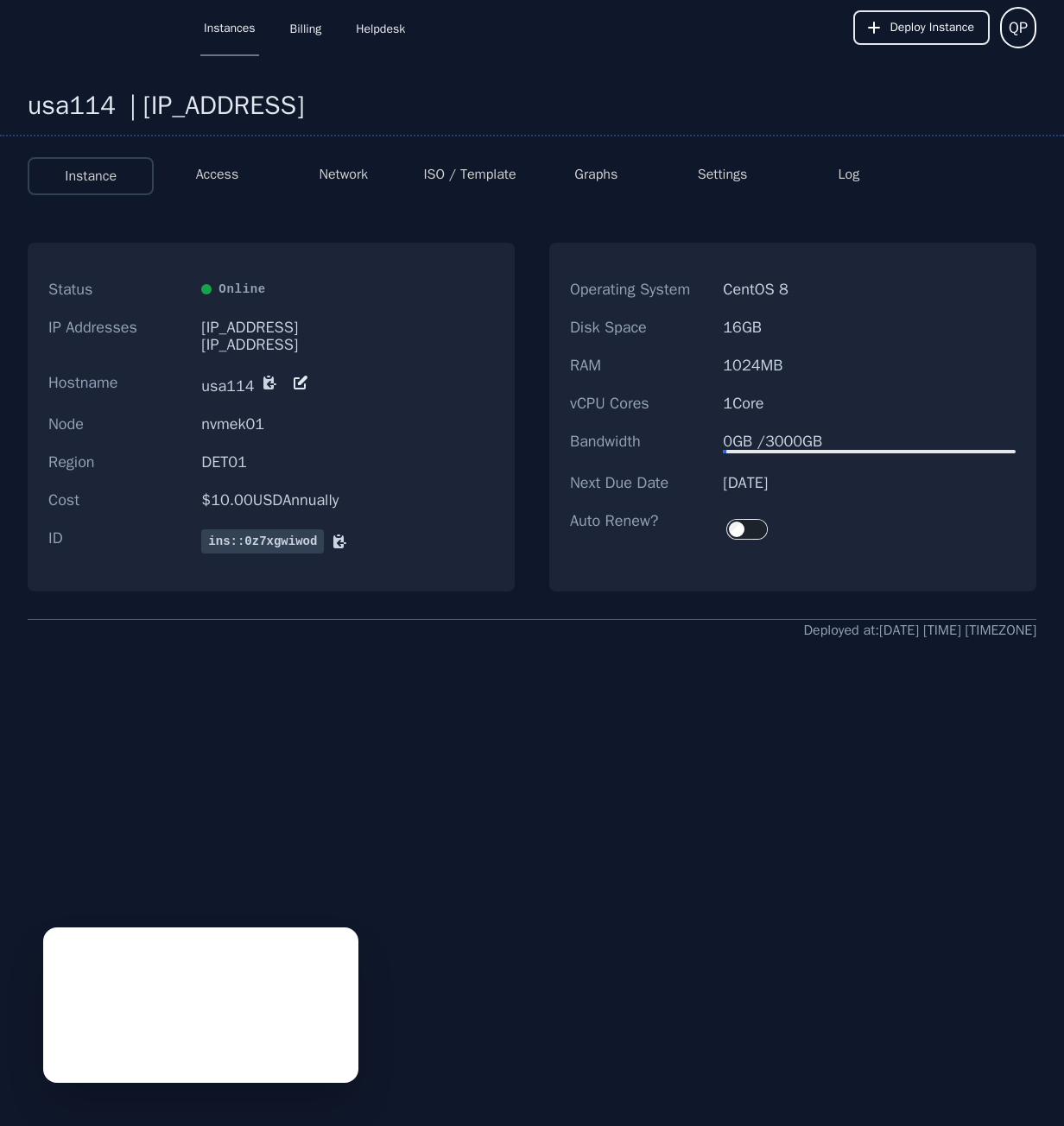 scroll, scrollTop: 0, scrollLeft: 0, axis: both 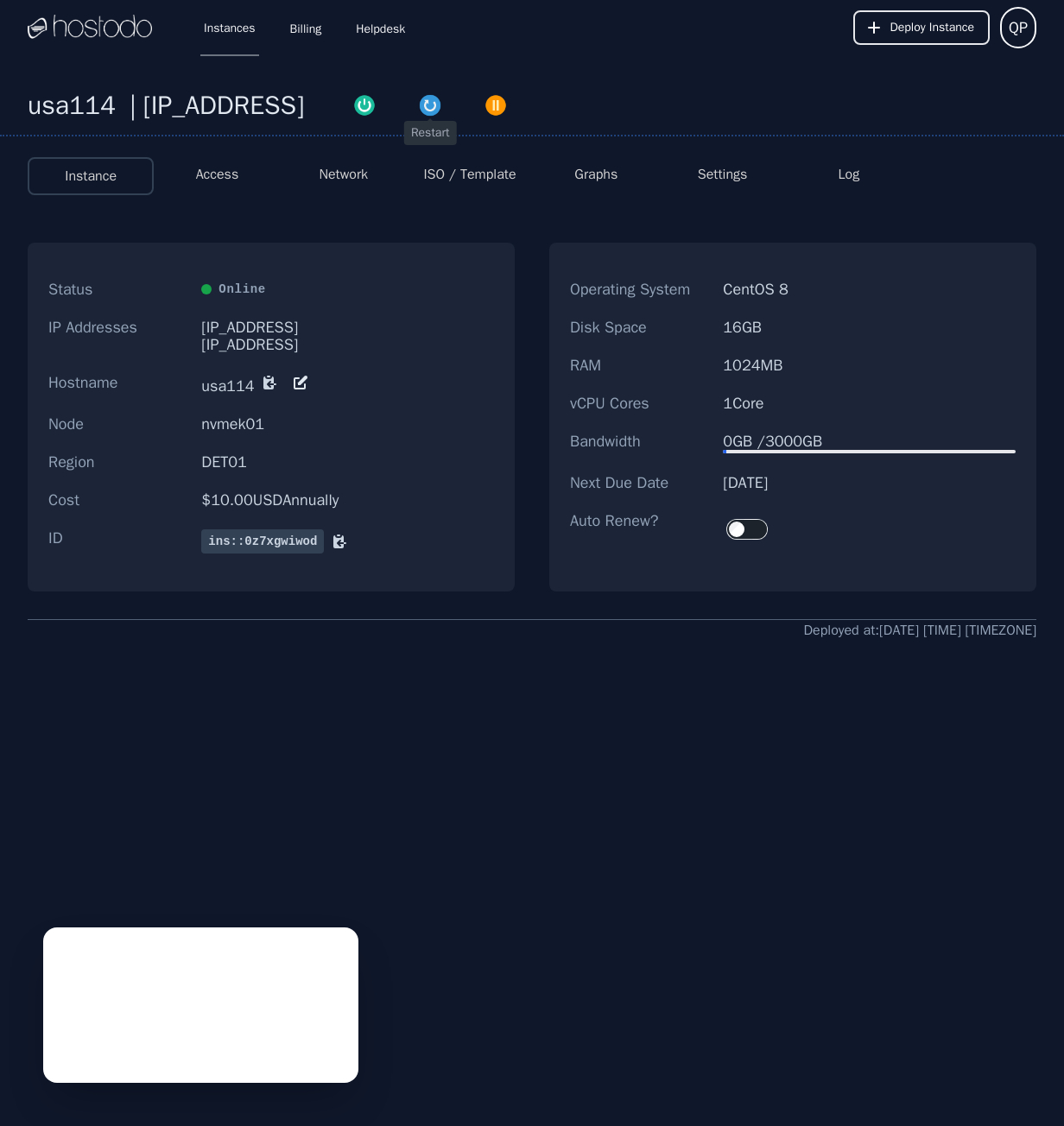 click at bounding box center [430, 105] 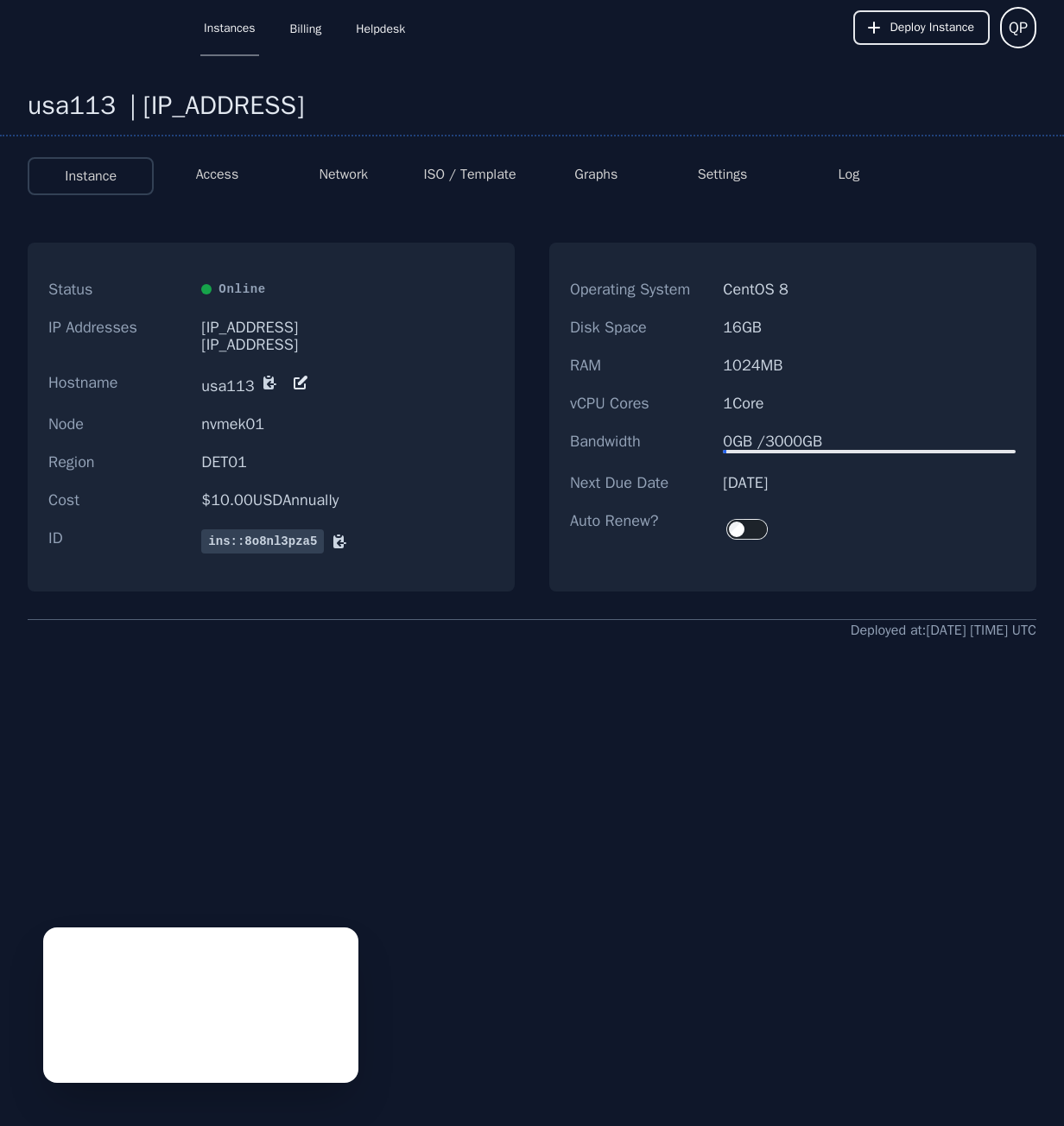 scroll, scrollTop: 0, scrollLeft: 0, axis: both 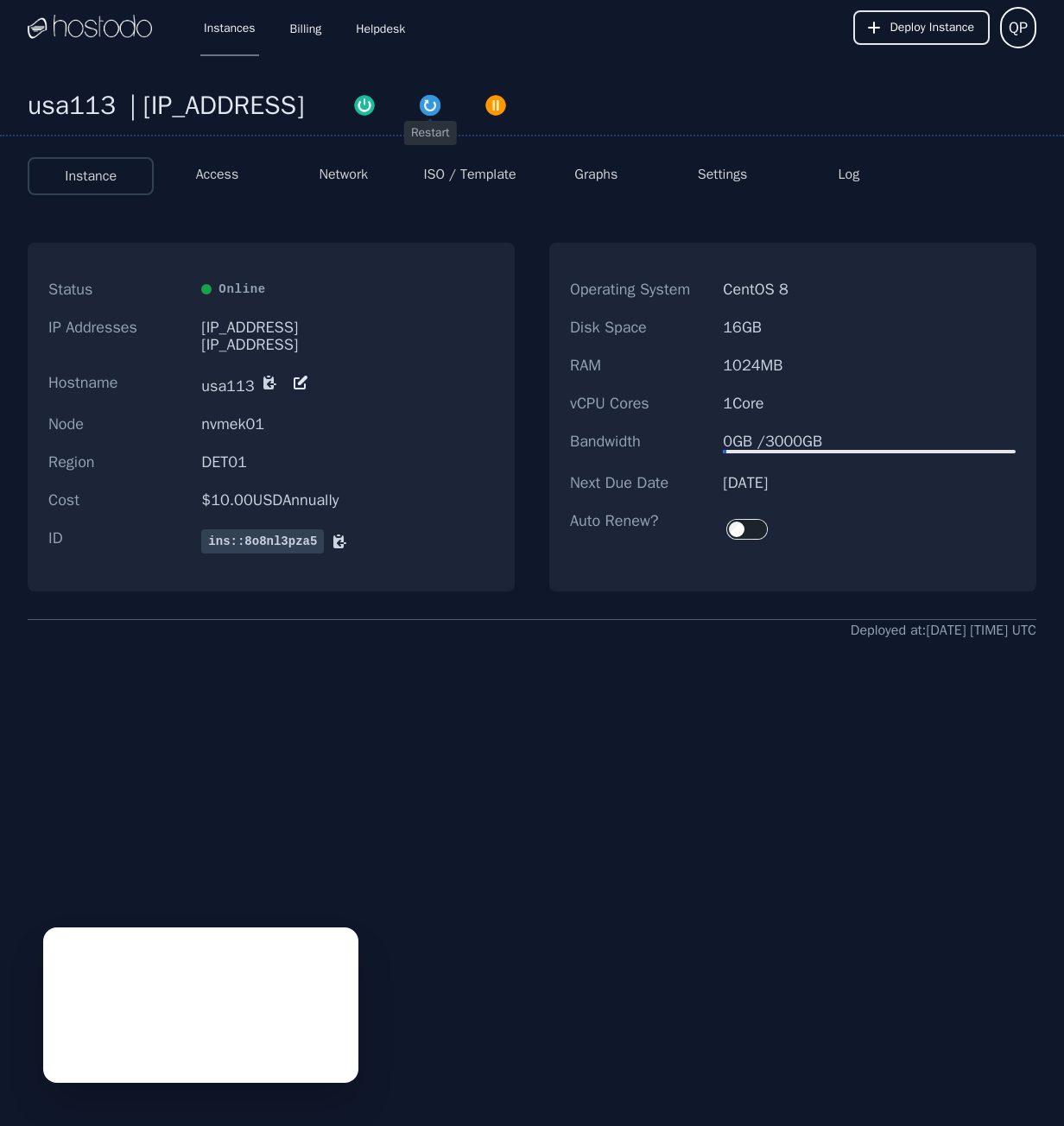 click at bounding box center (430, 105) 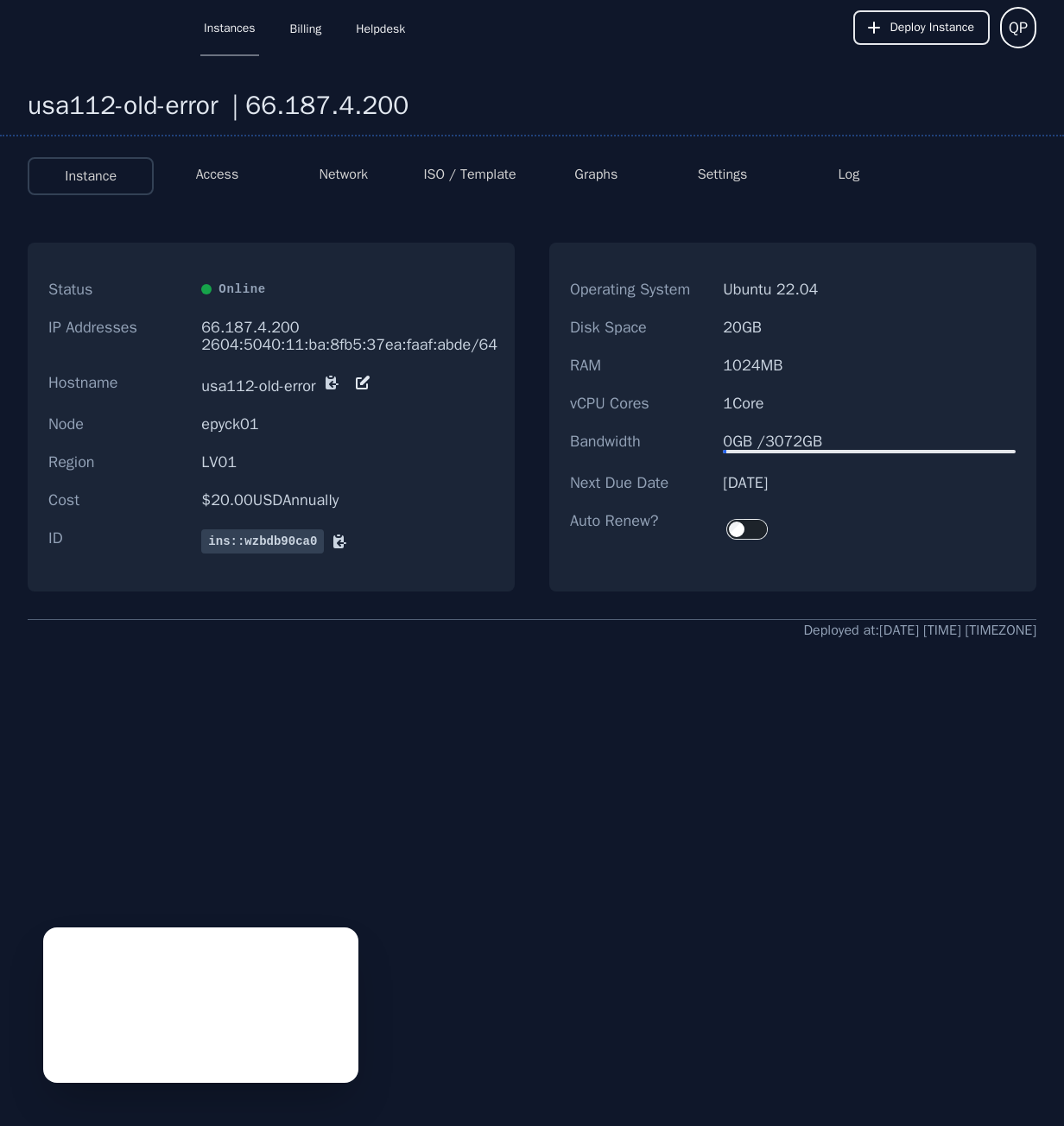 scroll, scrollTop: 0, scrollLeft: 0, axis: both 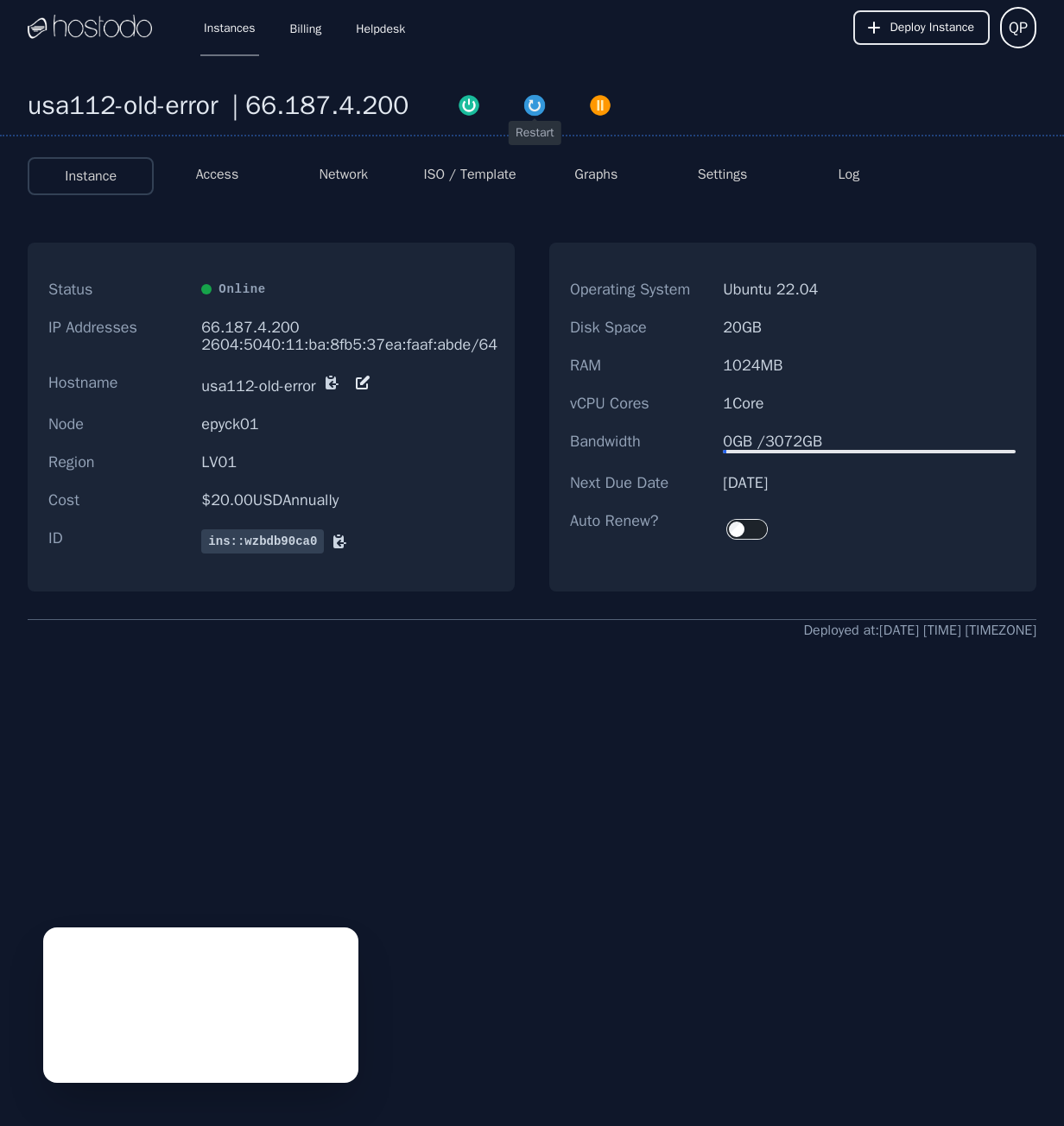click at bounding box center [535, 105] 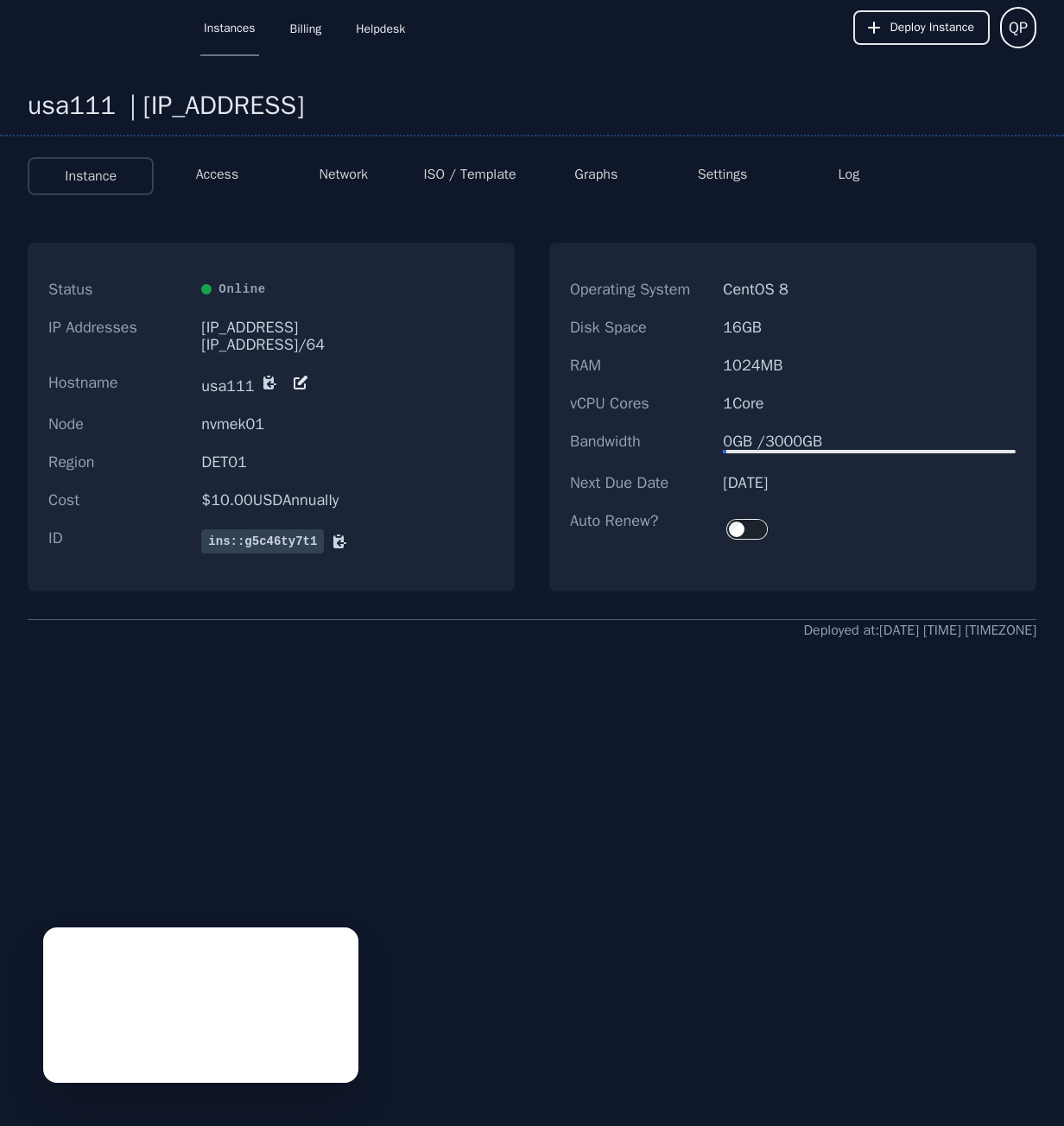 scroll, scrollTop: 0, scrollLeft: 0, axis: both 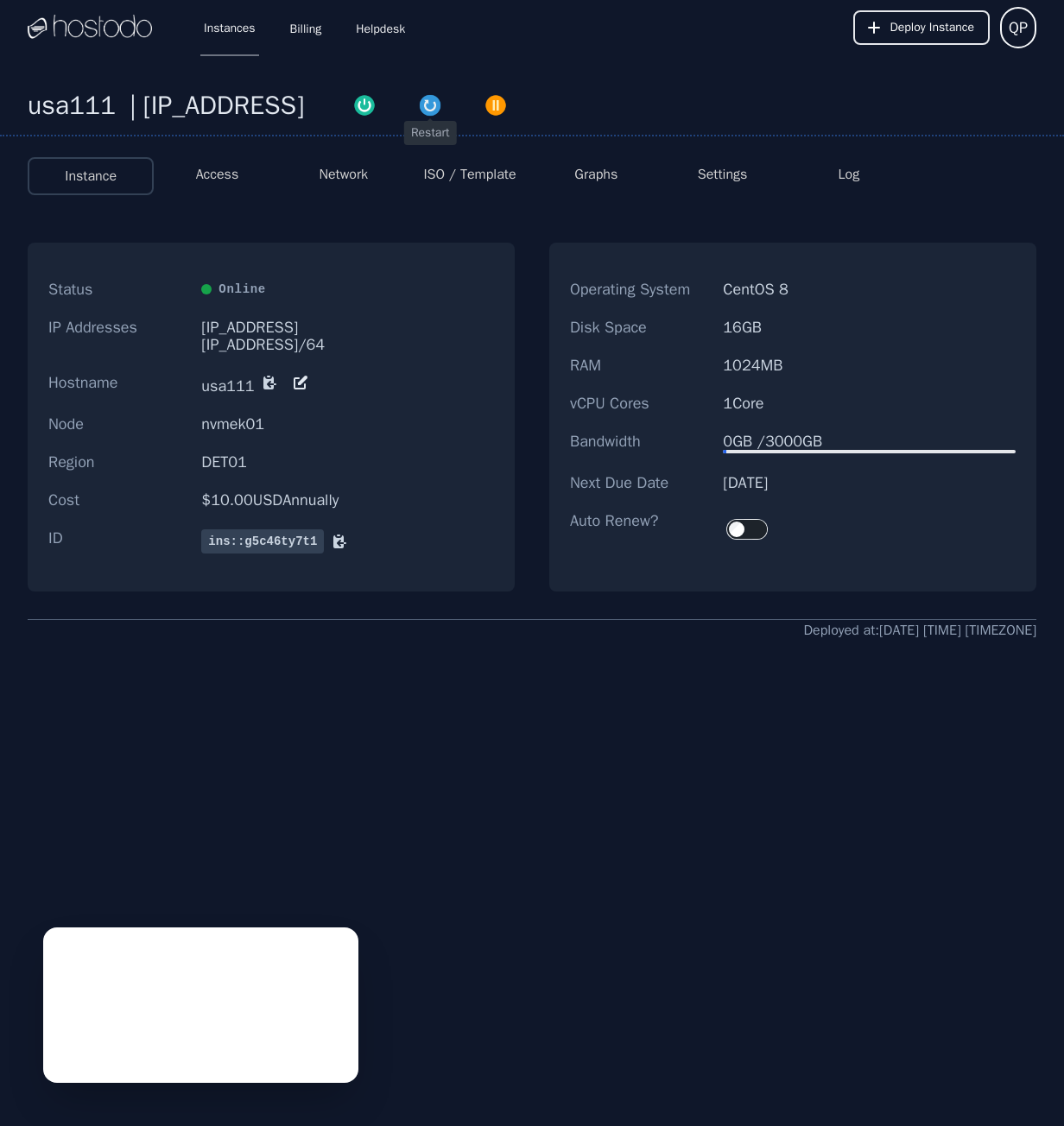 click at bounding box center [430, 105] 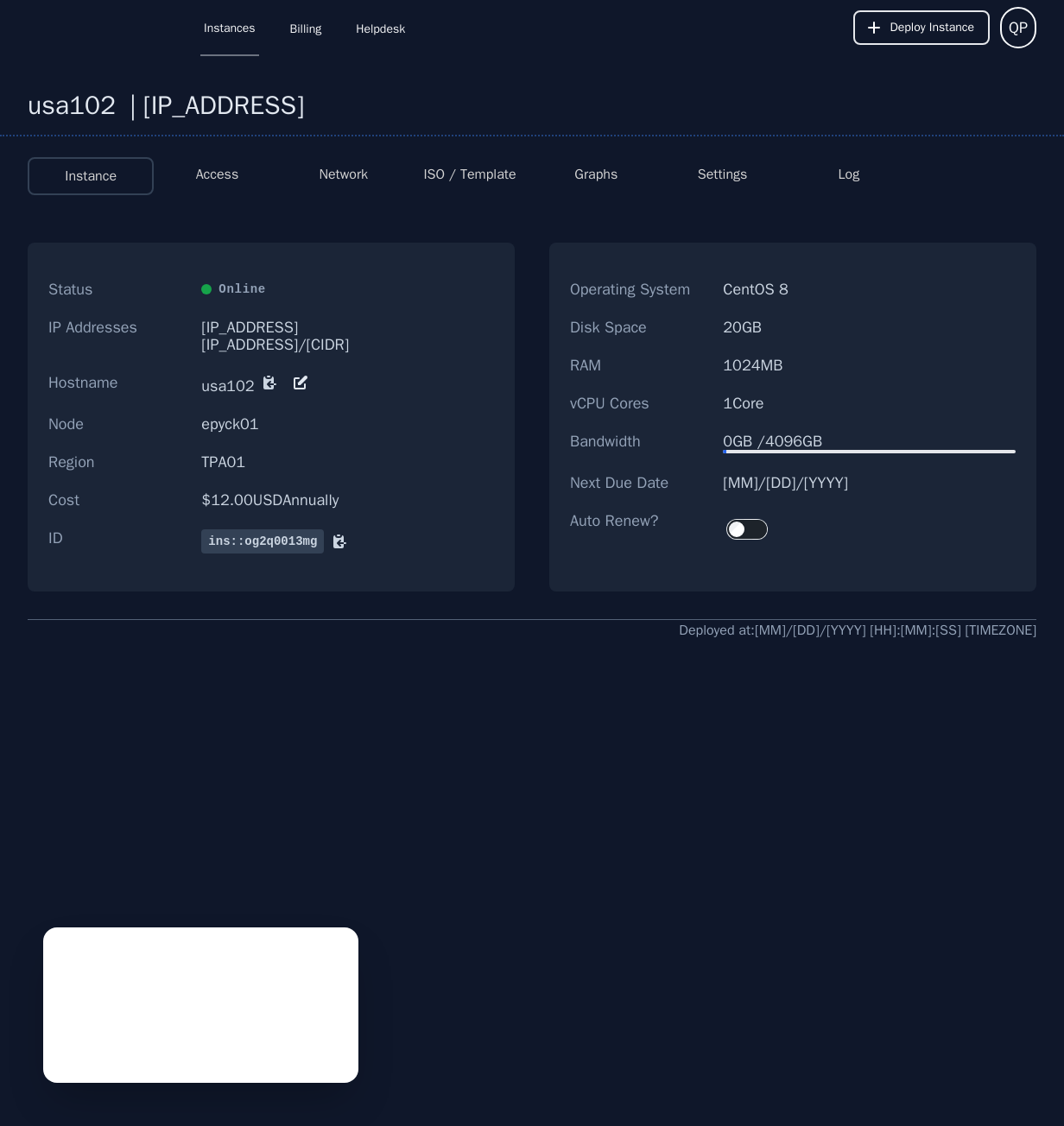 scroll, scrollTop: 0, scrollLeft: 0, axis: both 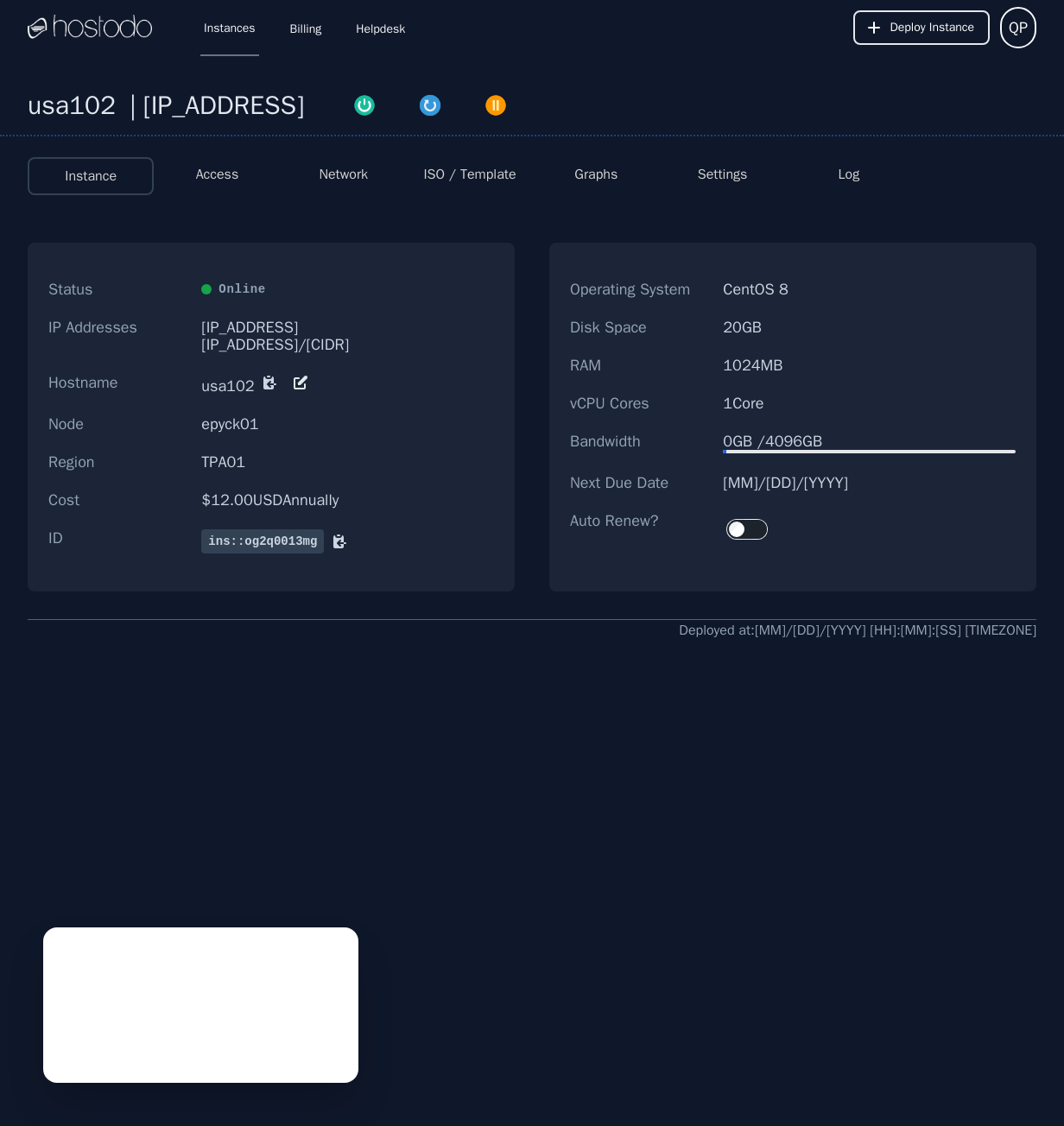 drag, startPoint x: 417, startPoint y: 102, endPoint x: 446, endPoint y: 124, distance: 36.4005 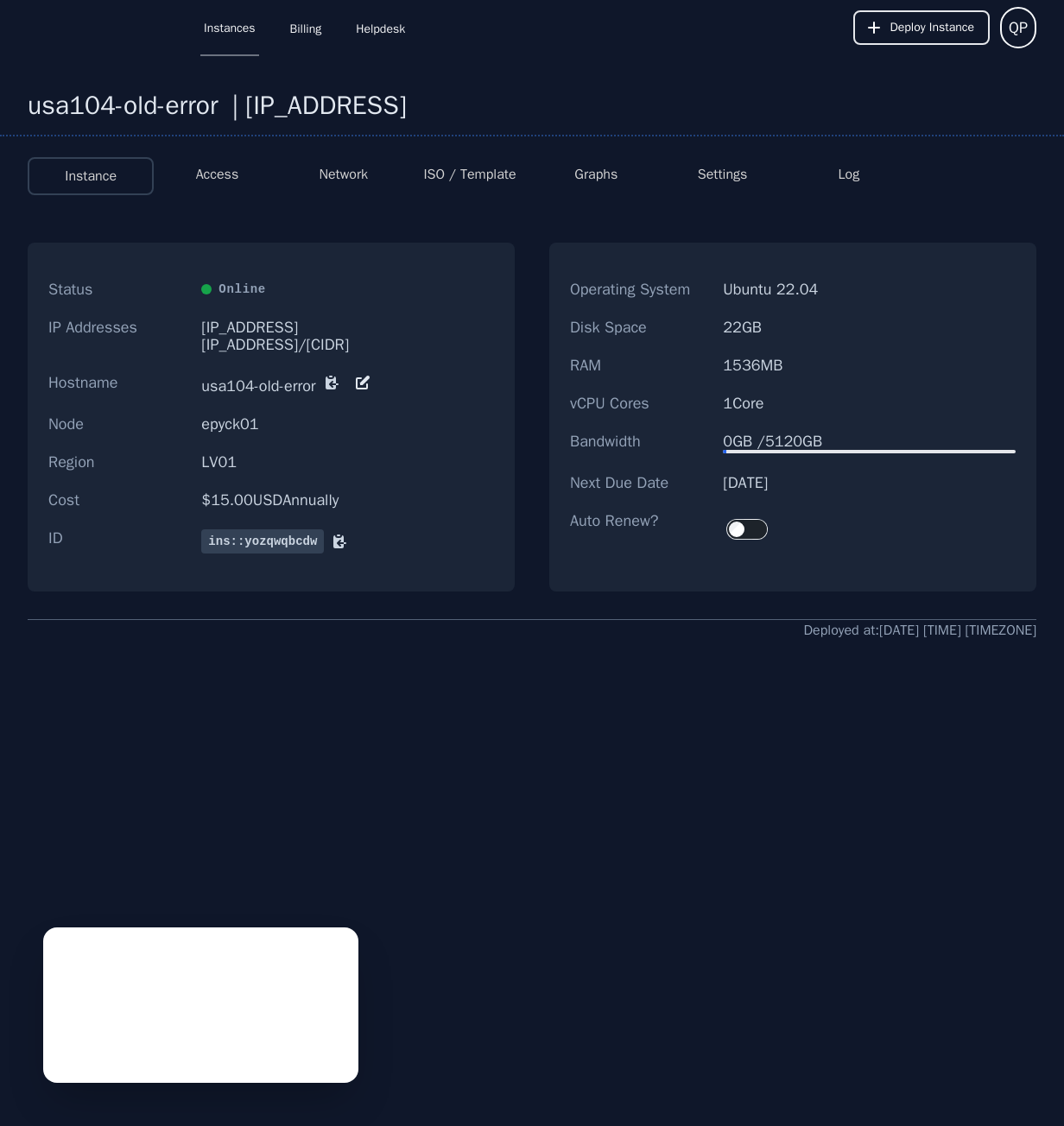 scroll, scrollTop: 0, scrollLeft: 0, axis: both 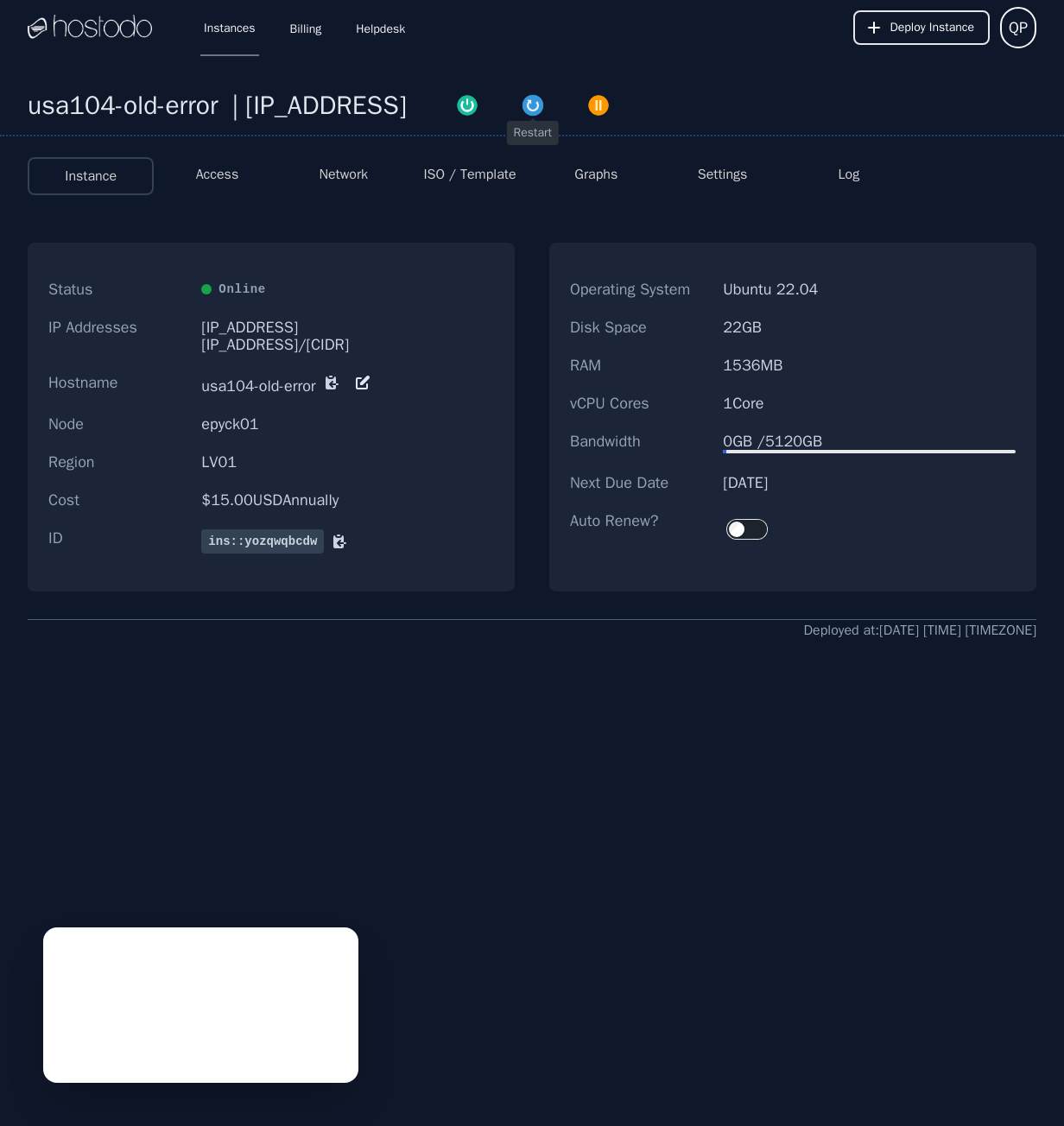 click at bounding box center [533, 105] 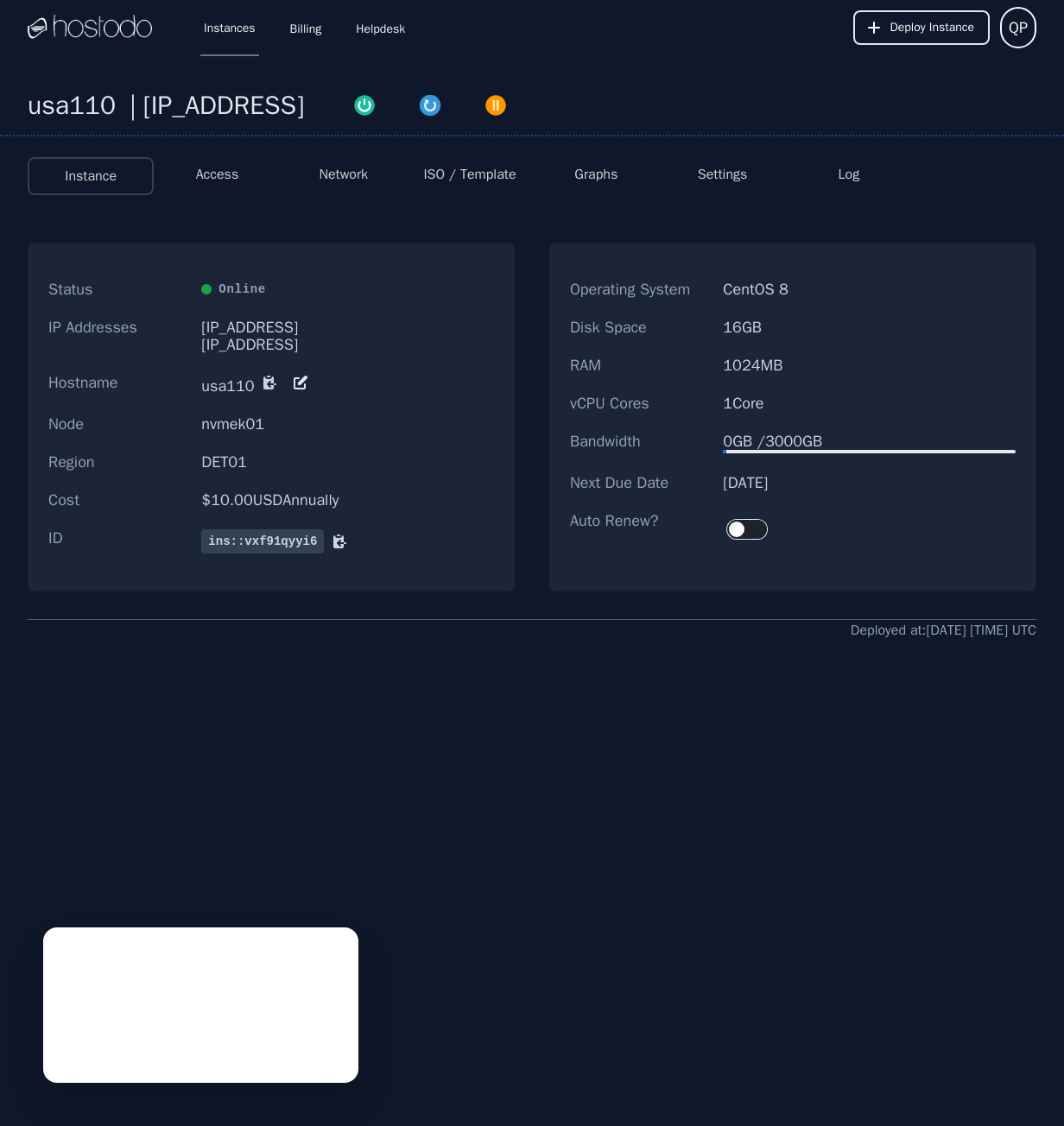 scroll, scrollTop: 0, scrollLeft: 0, axis: both 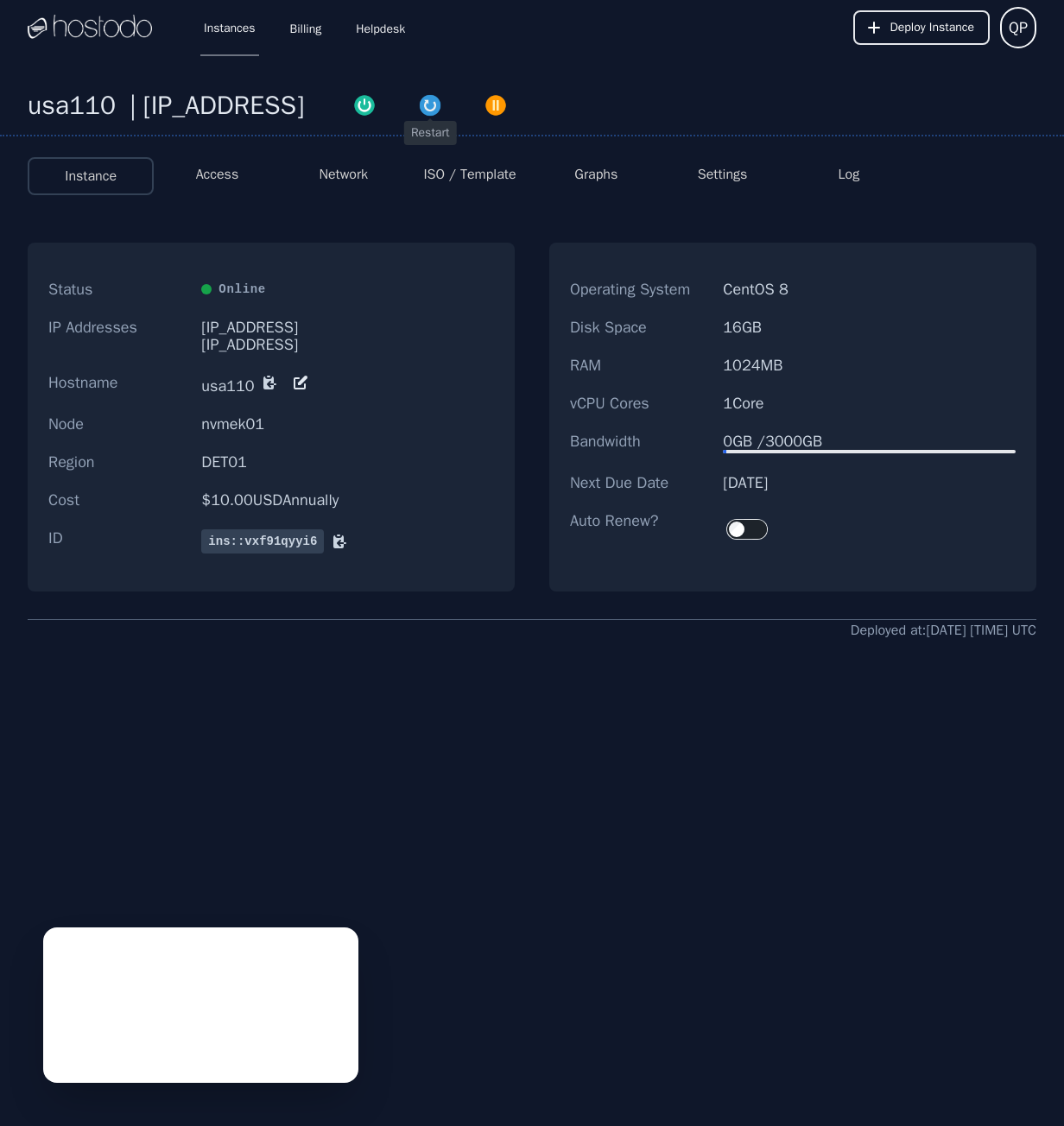 click at bounding box center (430, 105) 